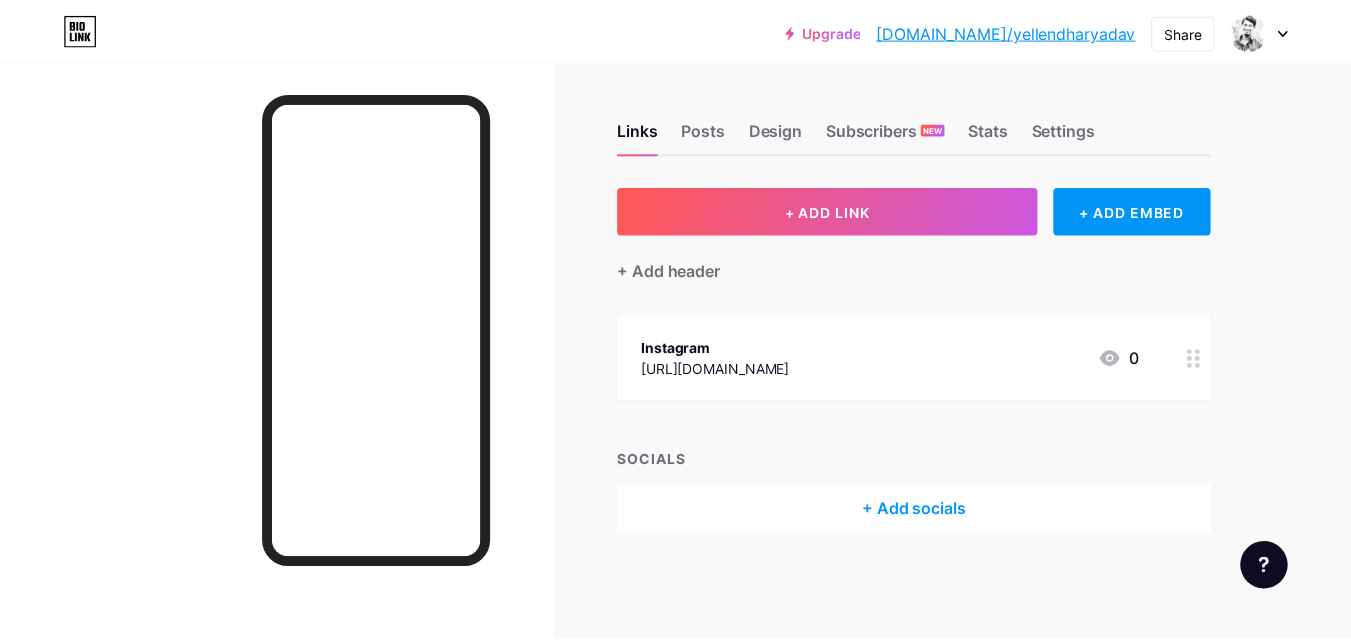 scroll, scrollTop: 0, scrollLeft: 0, axis: both 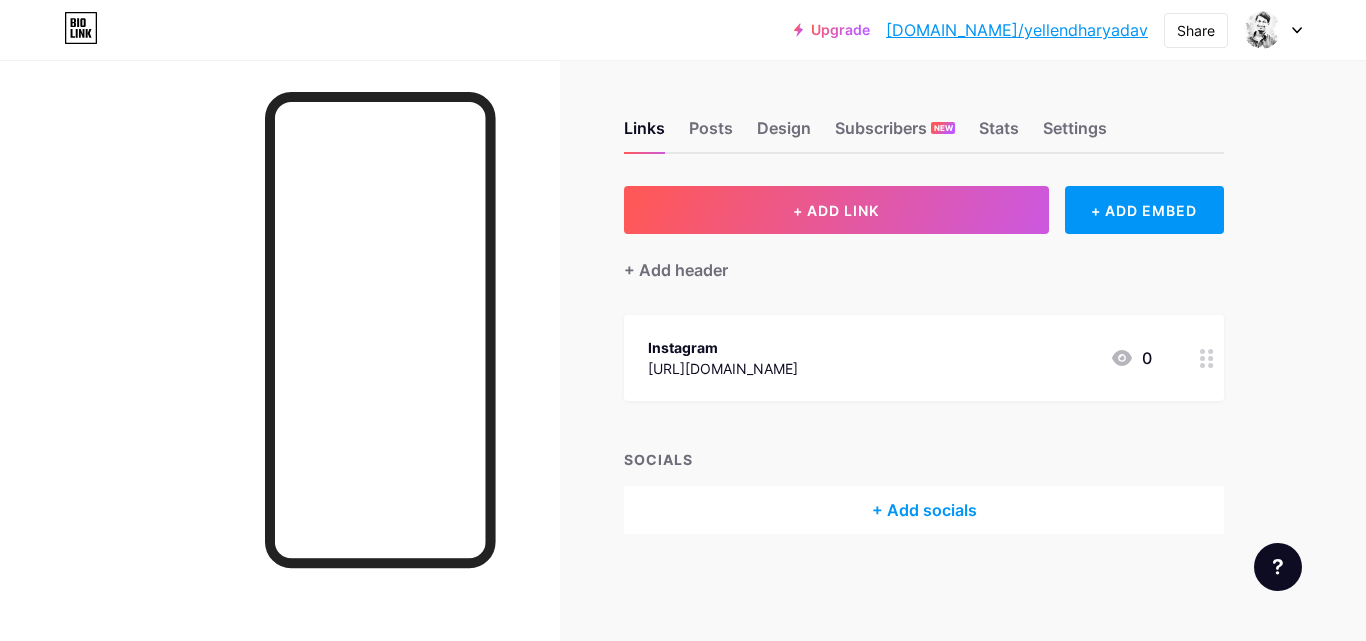 click on "Upgrade   bio.link/yellen...   bio.link/yellendharyadav   Share               Switch accounts     Yellendhar Yadav   bio.link/yellendharyadav       + Add a new page        Account settings   Logout" at bounding box center [683, 30] 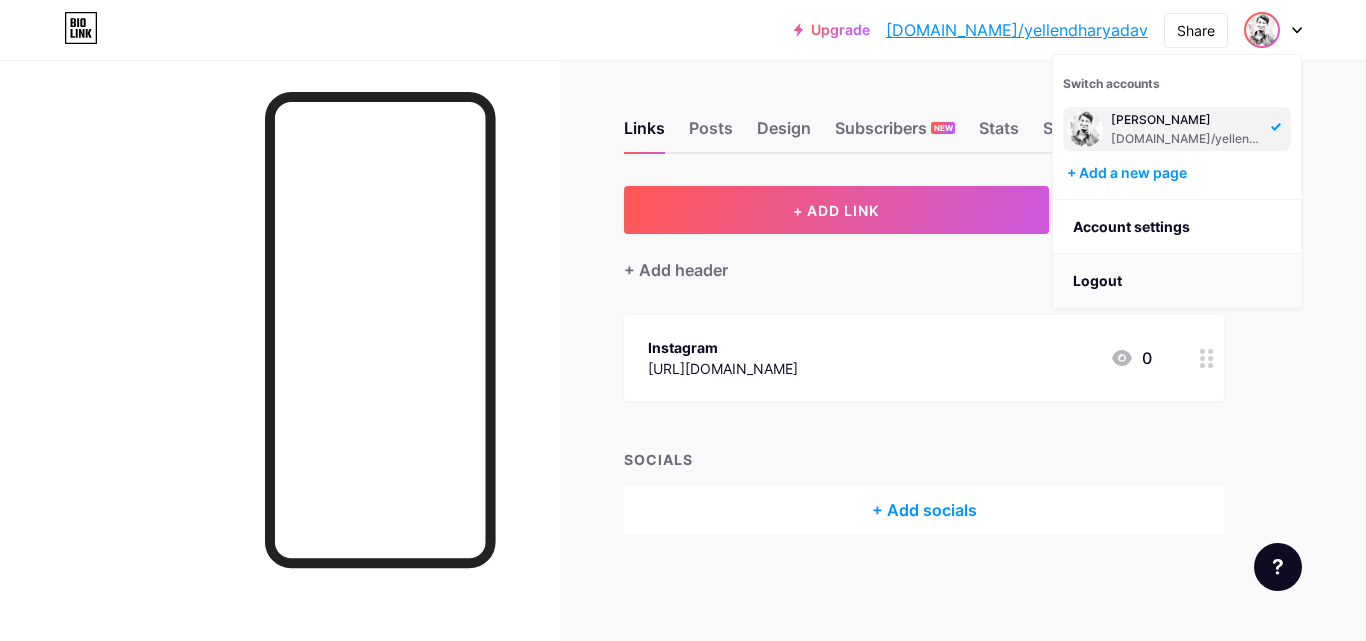 click on "Logout" at bounding box center (1177, 281) 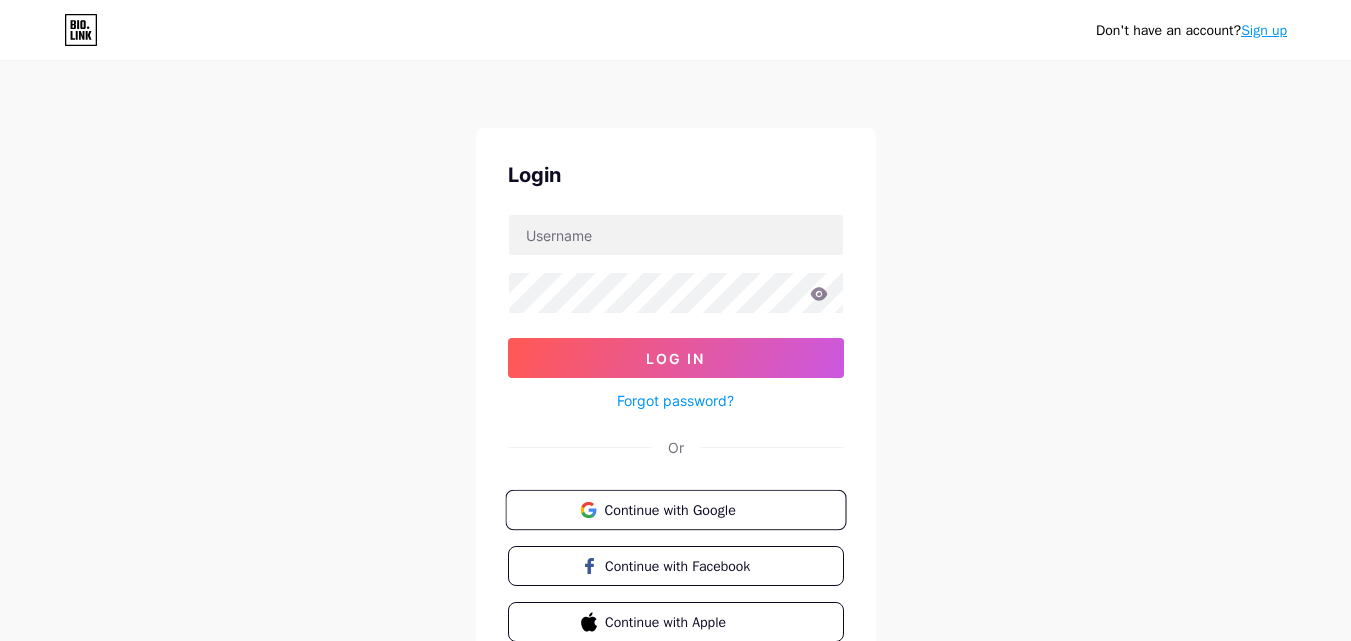 click on "Continue with Google" at bounding box center (687, 509) 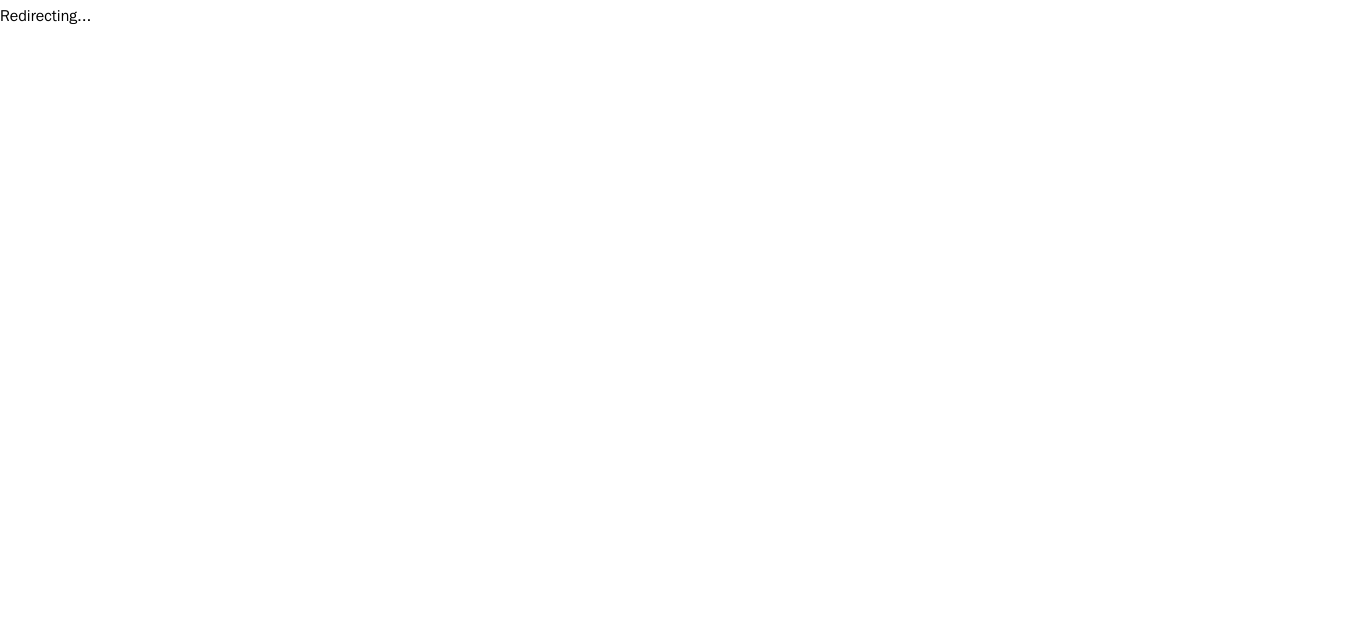 scroll, scrollTop: 0, scrollLeft: 0, axis: both 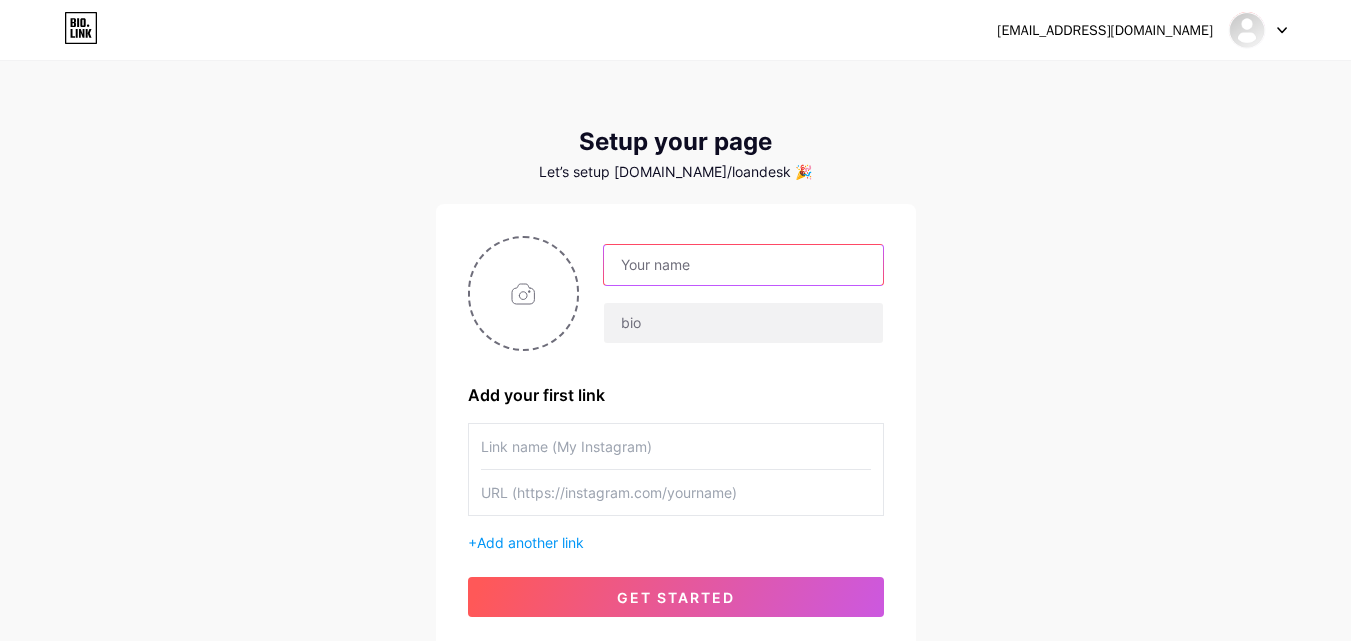 click at bounding box center (743, 265) 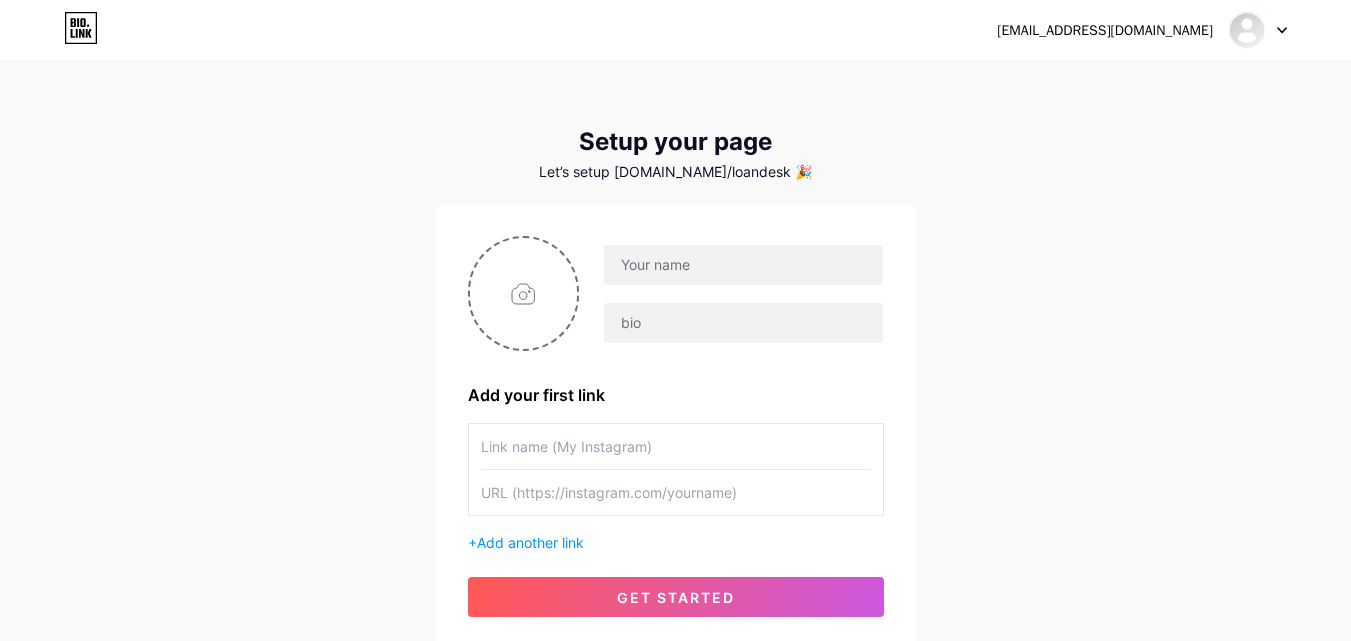 click on "Add your first link
+  Add another link     get started" at bounding box center (676, 426) 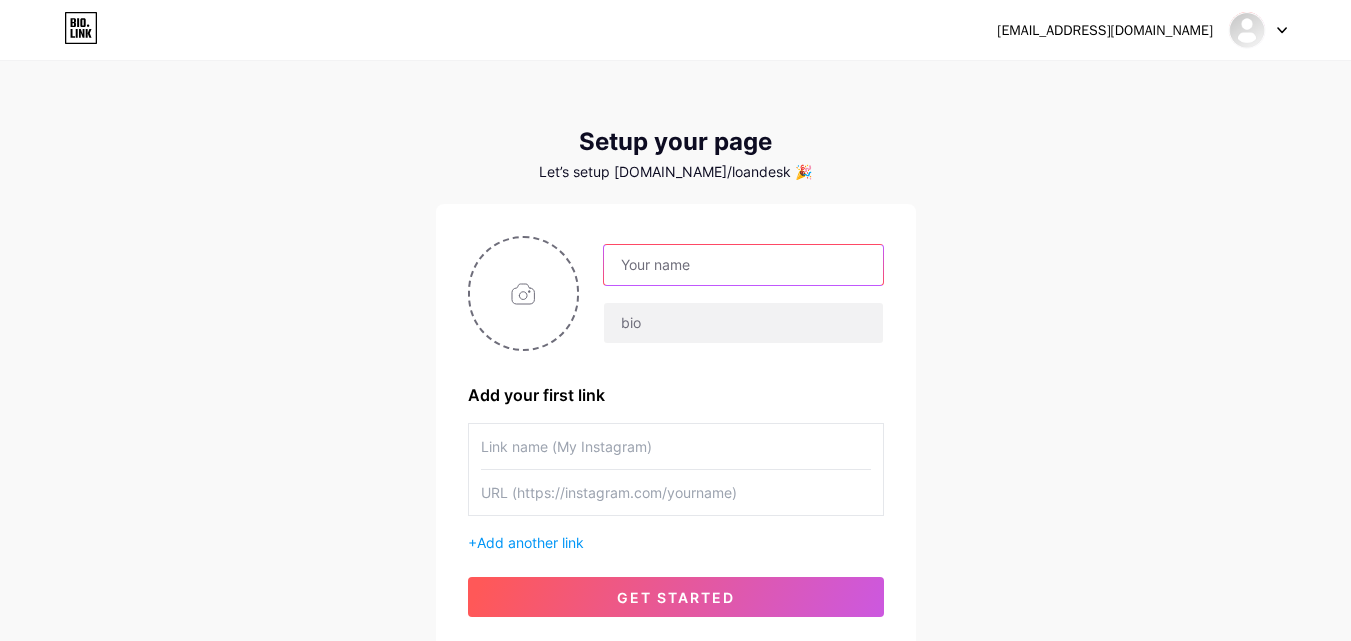 click at bounding box center [743, 265] 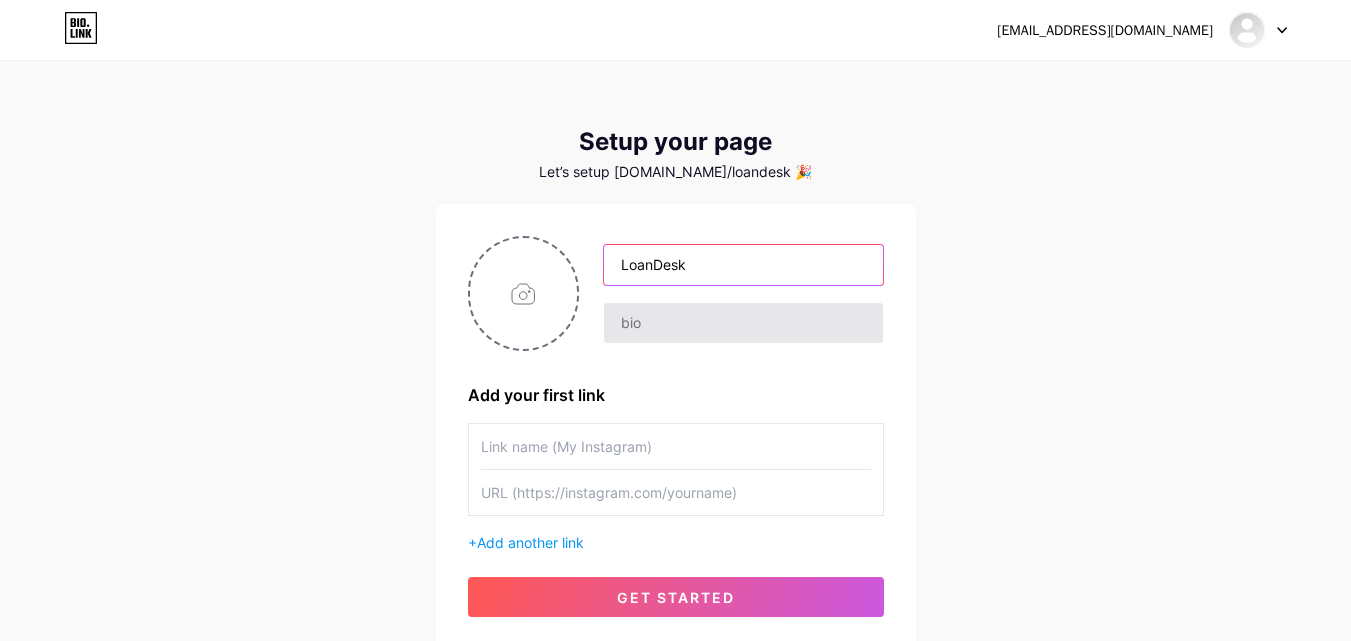 type on "LoanDesk" 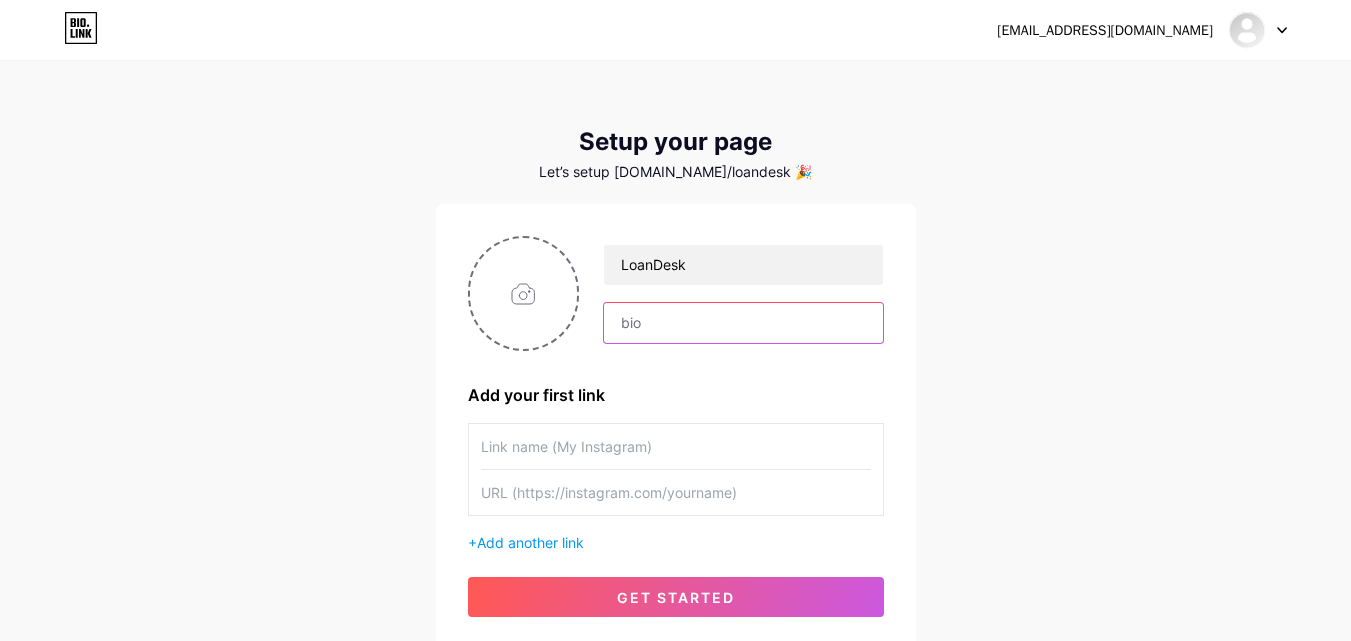 click at bounding box center (743, 323) 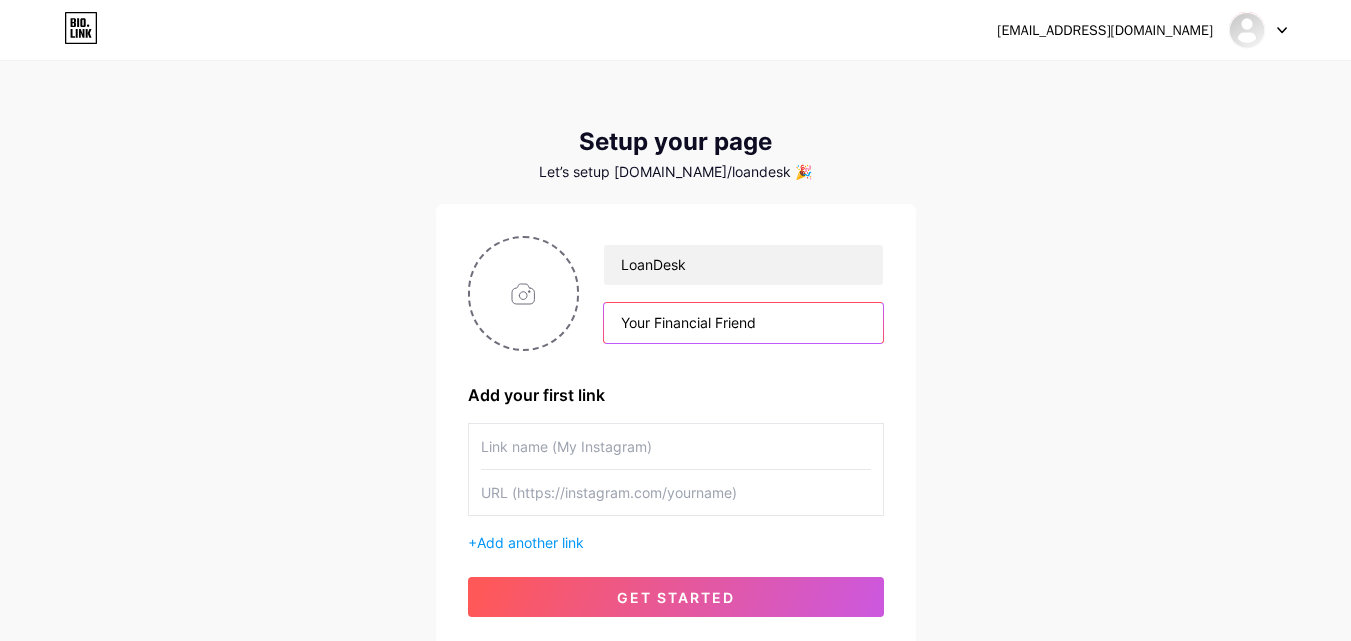 type on "Your Financial Friend" 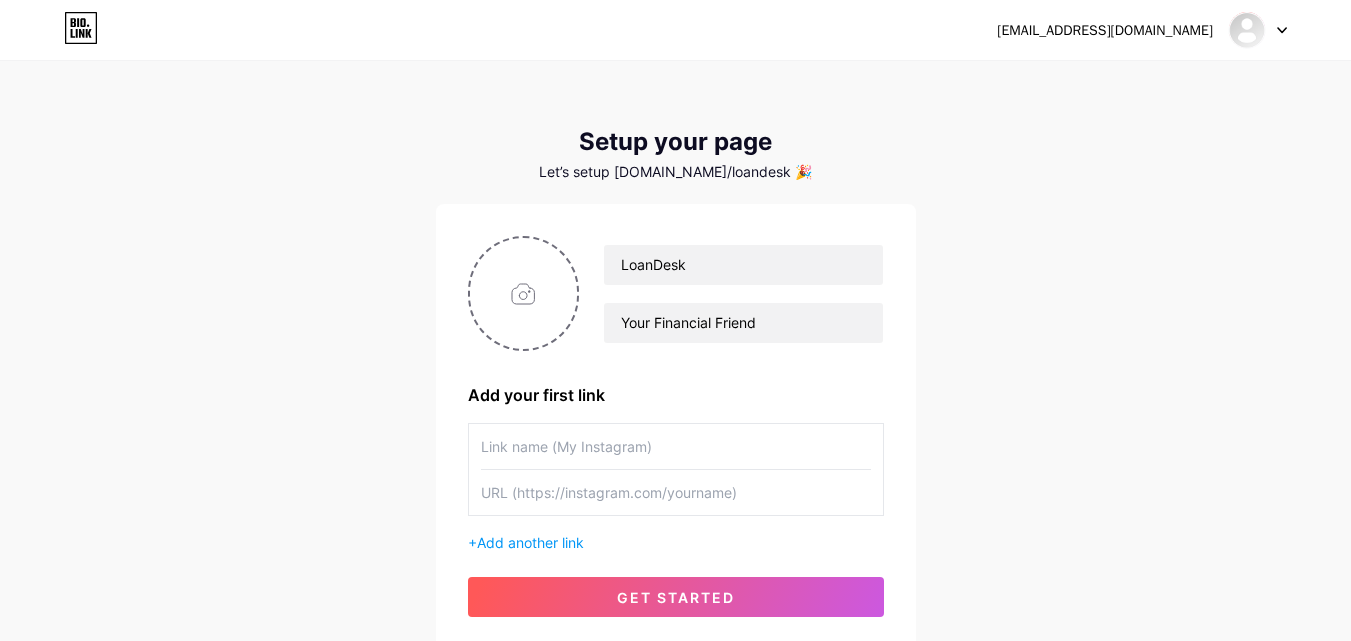 click at bounding box center [676, 446] 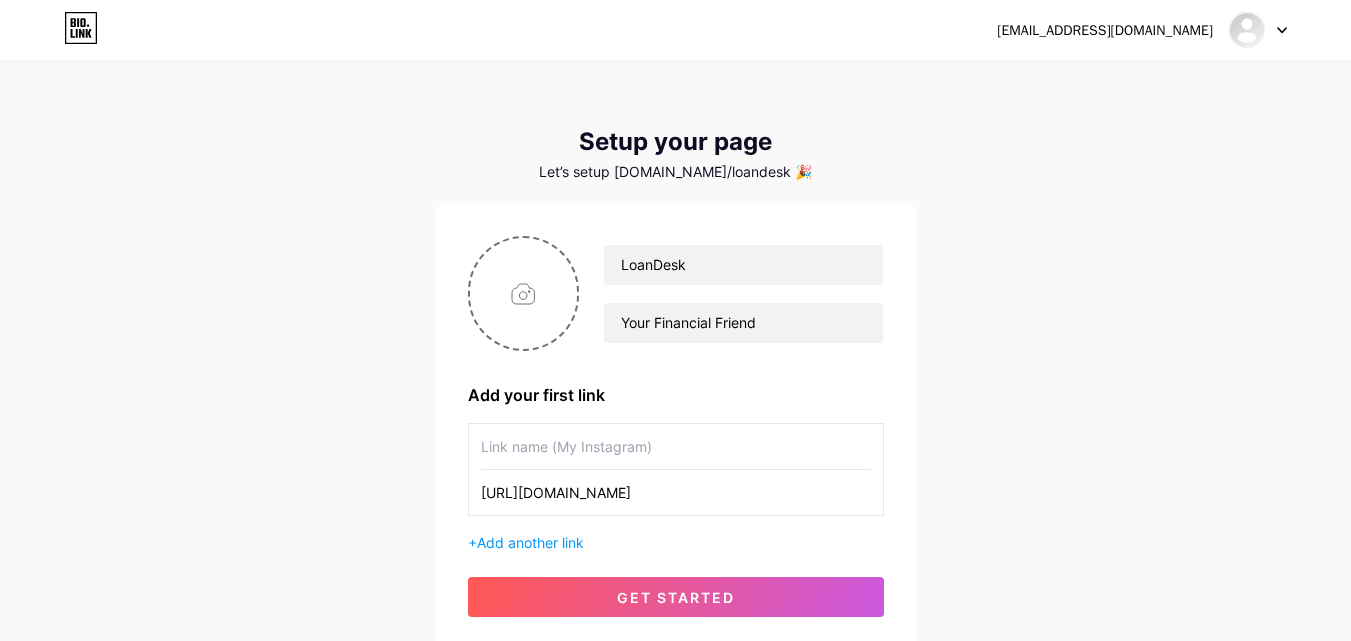 scroll, scrollTop: 0, scrollLeft: 144, axis: horizontal 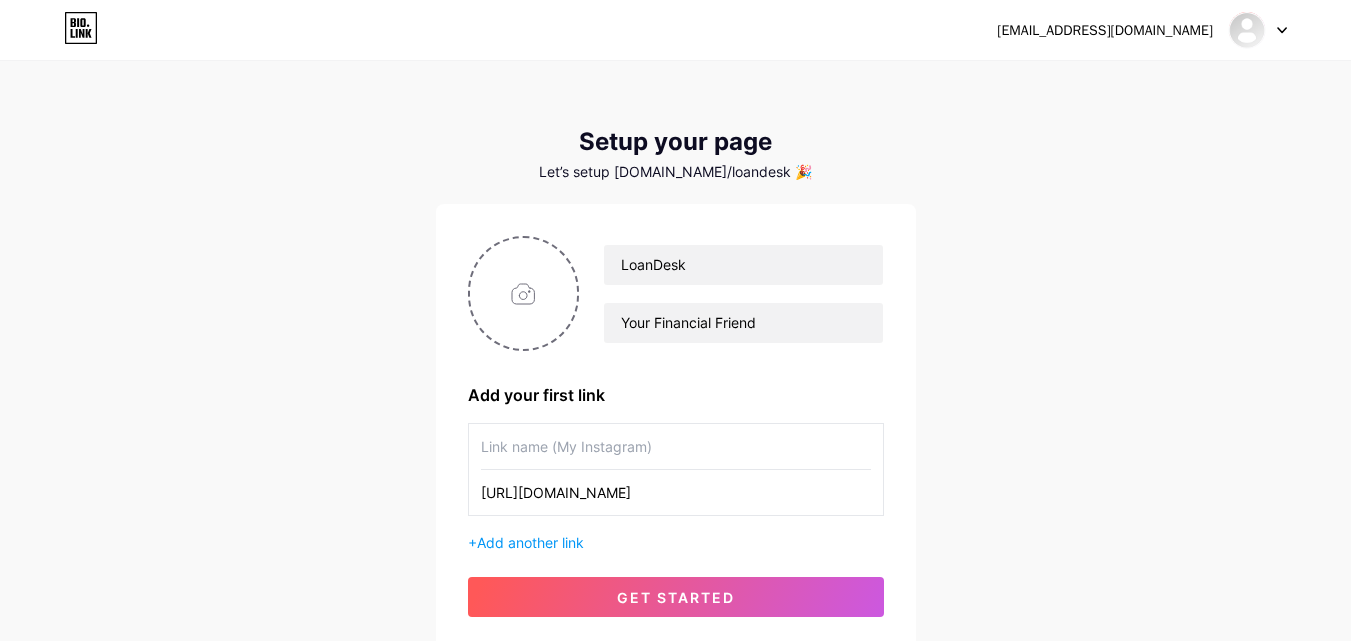 type on "[URL][DOMAIN_NAME]" 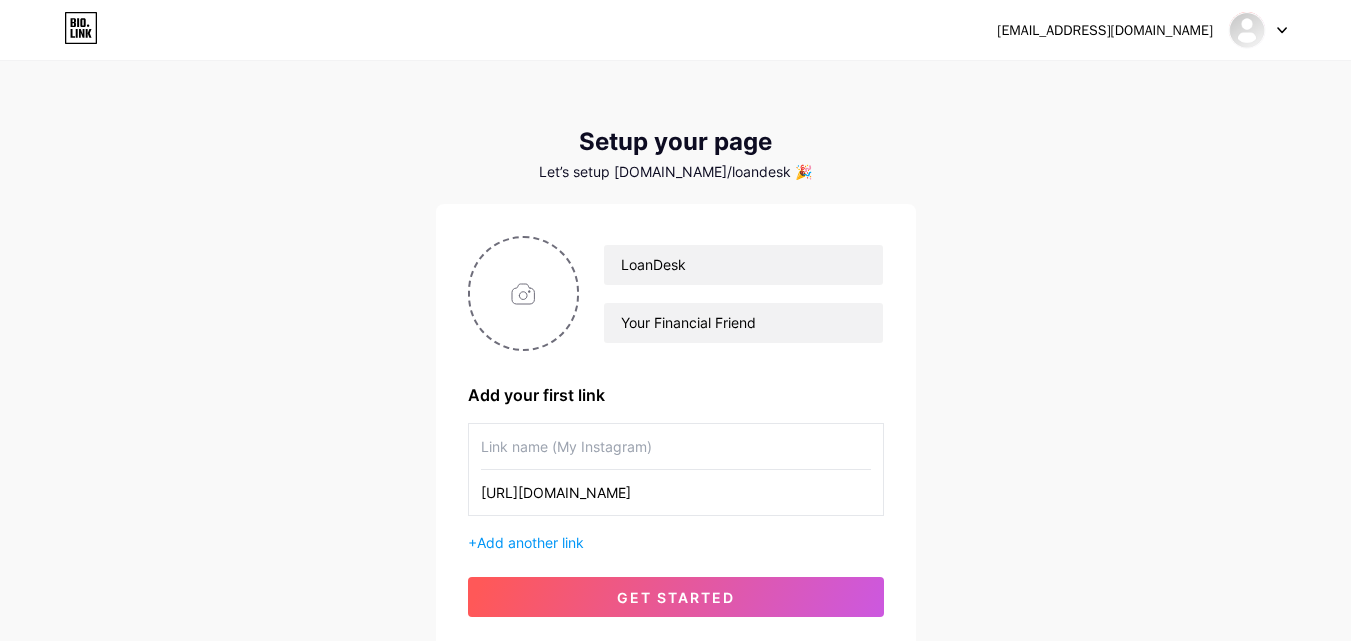 type on "i" 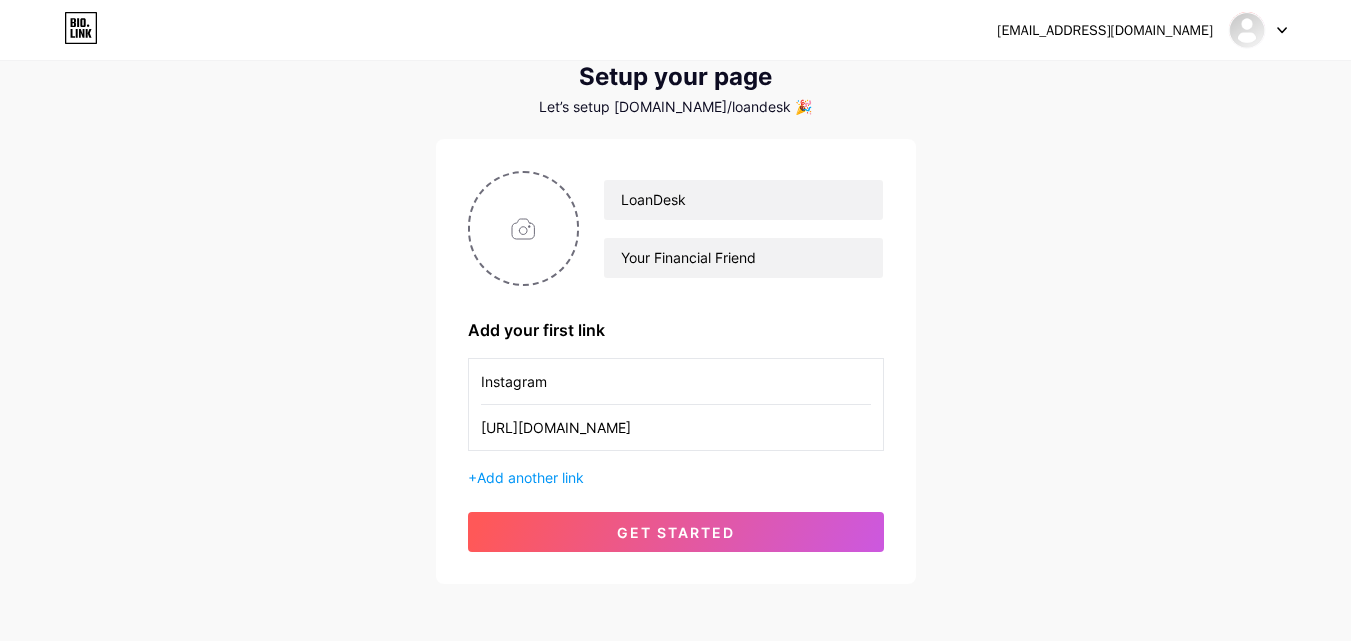 scroll, scrollTop: 100, scrollLeft: 0, axis: vertical 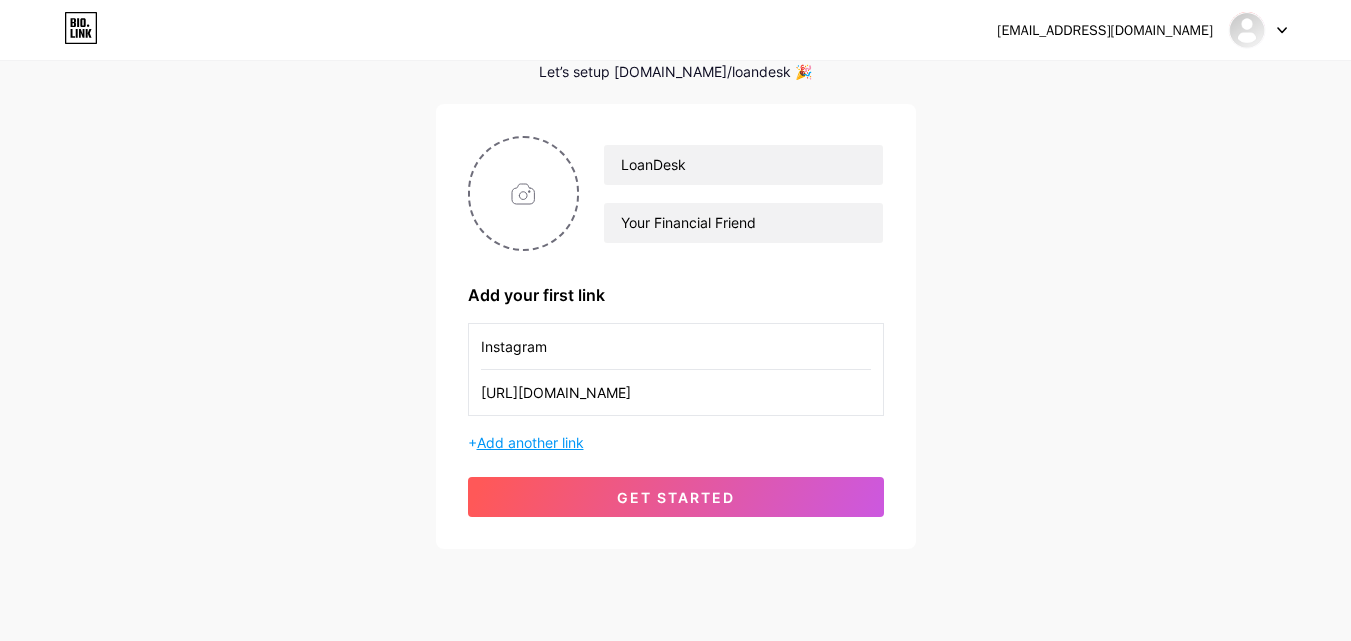 type on "Instagram" 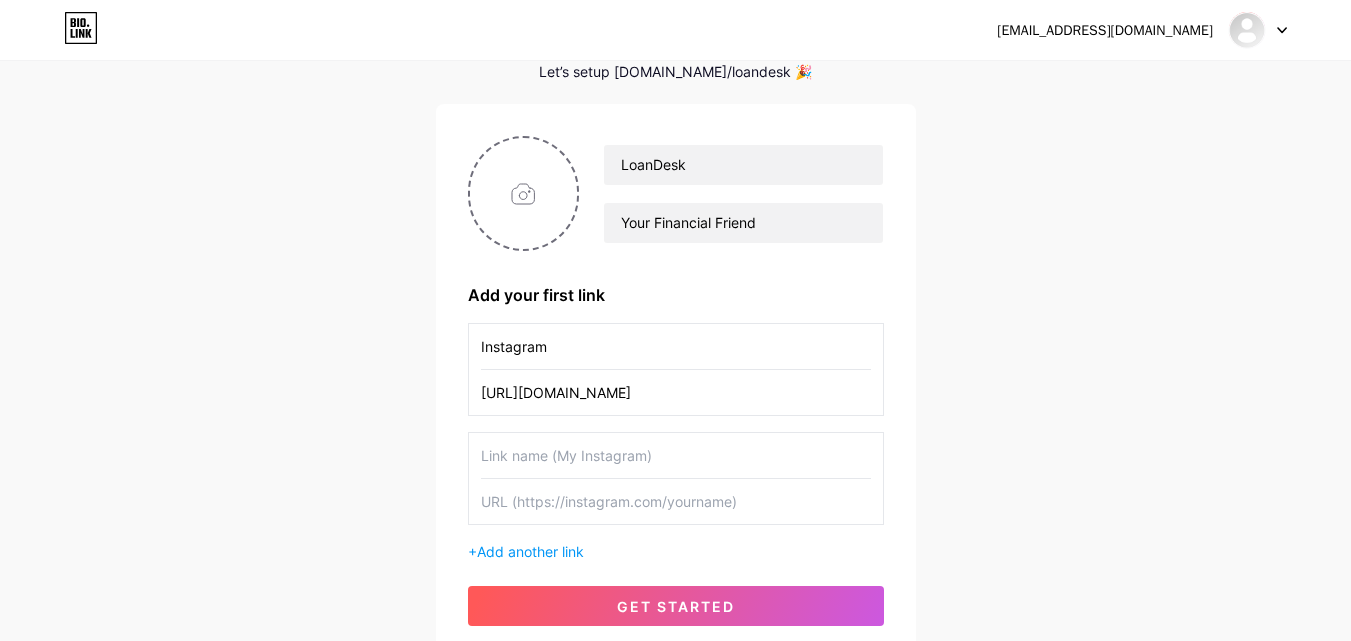 click at bounding box center (676, 455) 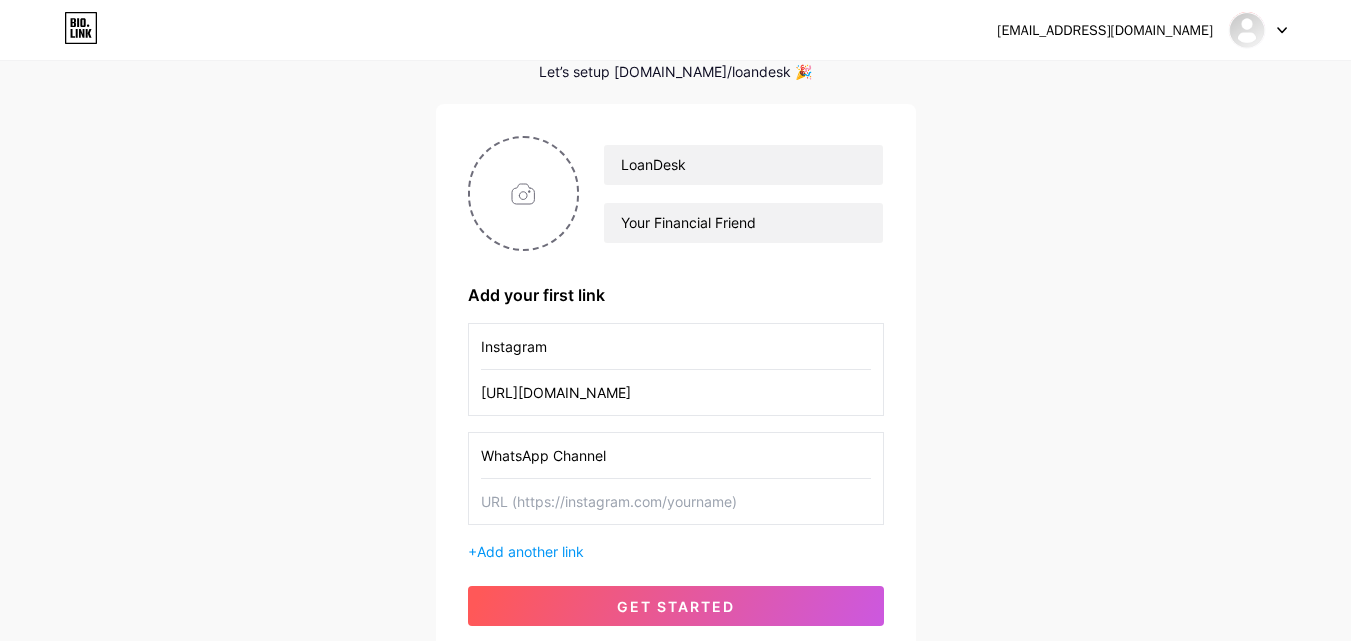 type on "WhatsApp Channel" 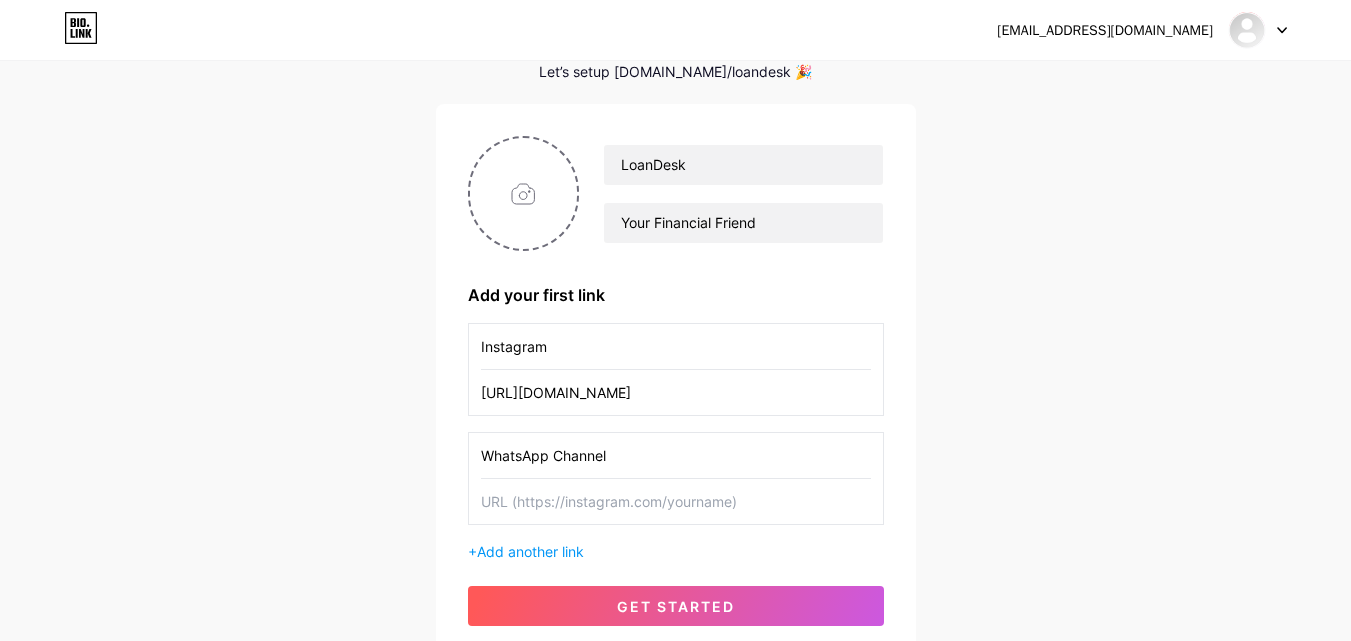 paste on "[URL][DOMAIN_NAME]" 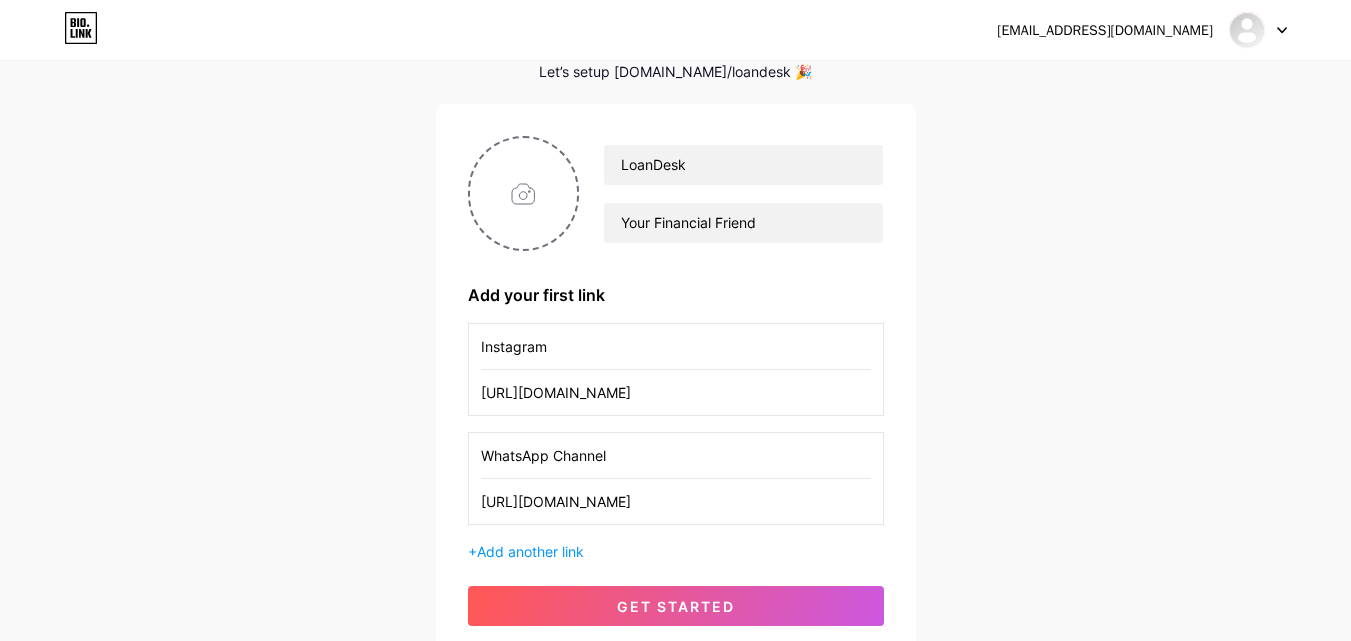 scroll, scrollTop: 0, scrollLeft: 21, axis: horizontal 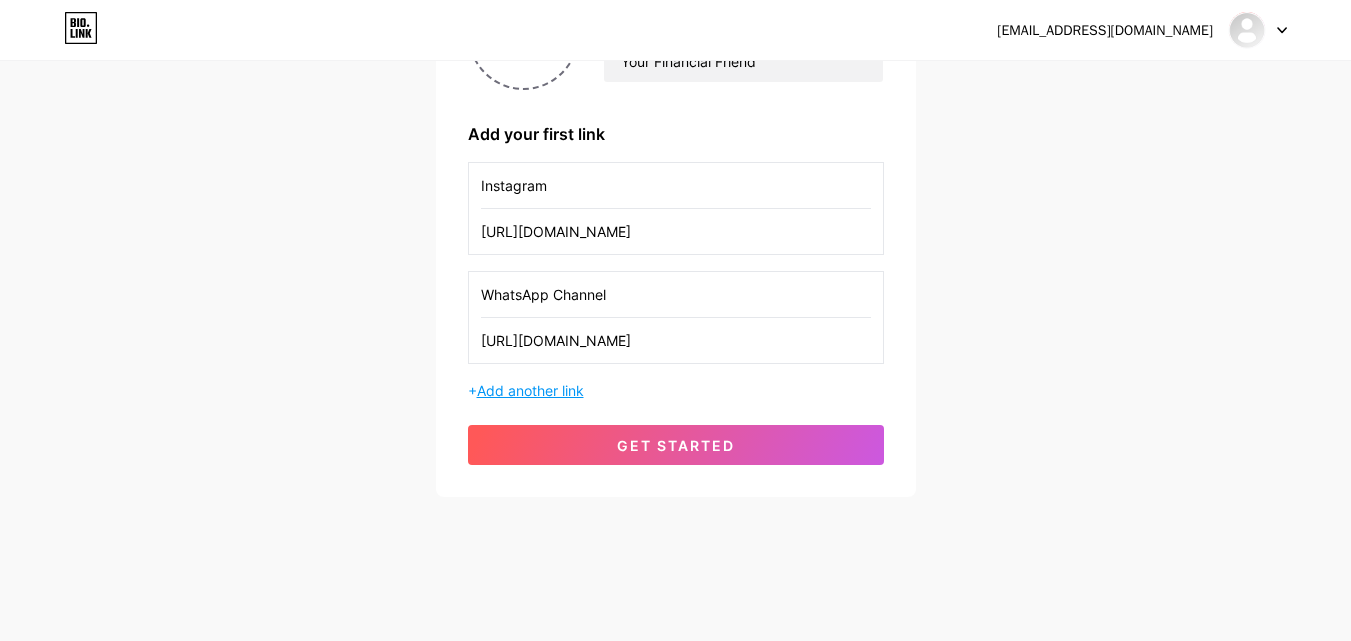 type on "[URL][DOMAIN_NAME]" 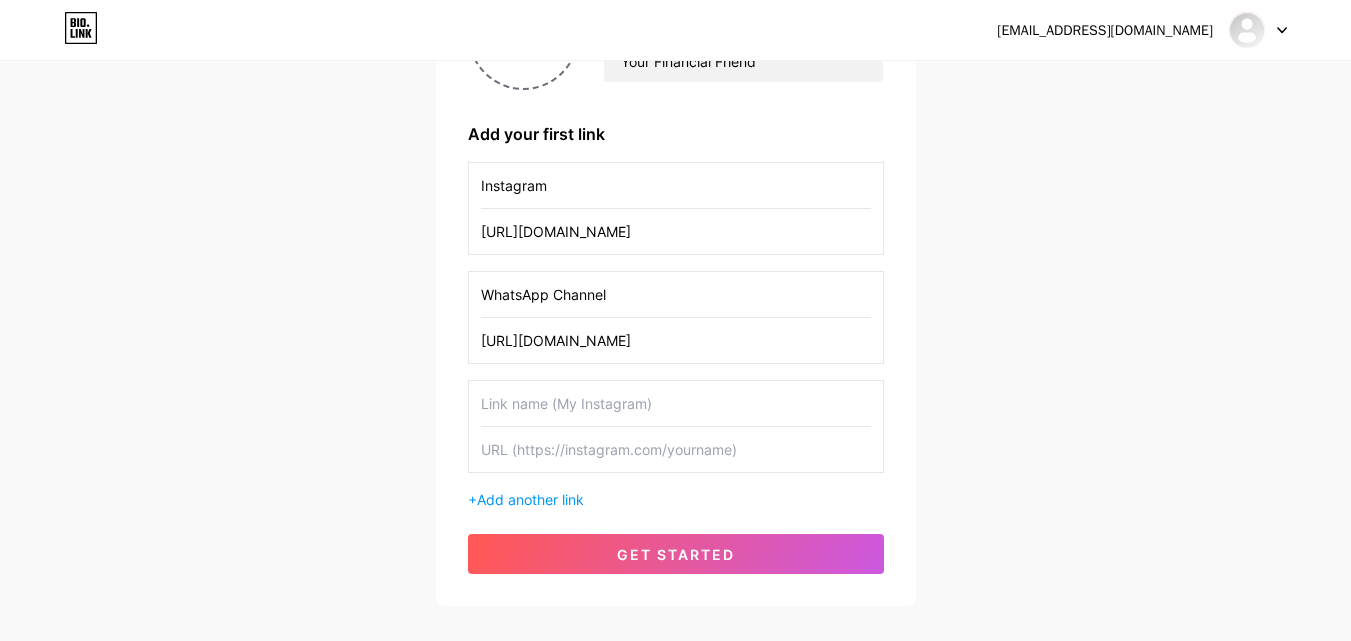 click at bounding box center [676, 449] 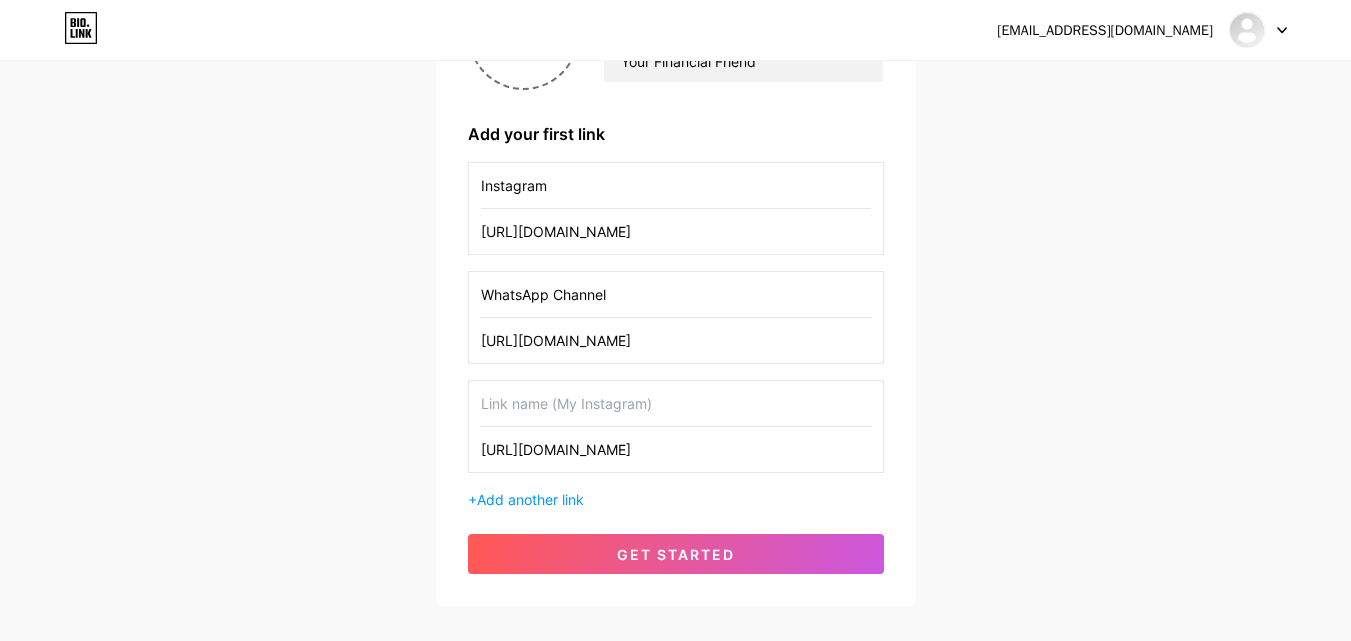 type on "[URL][DOMAIN_NAME]" 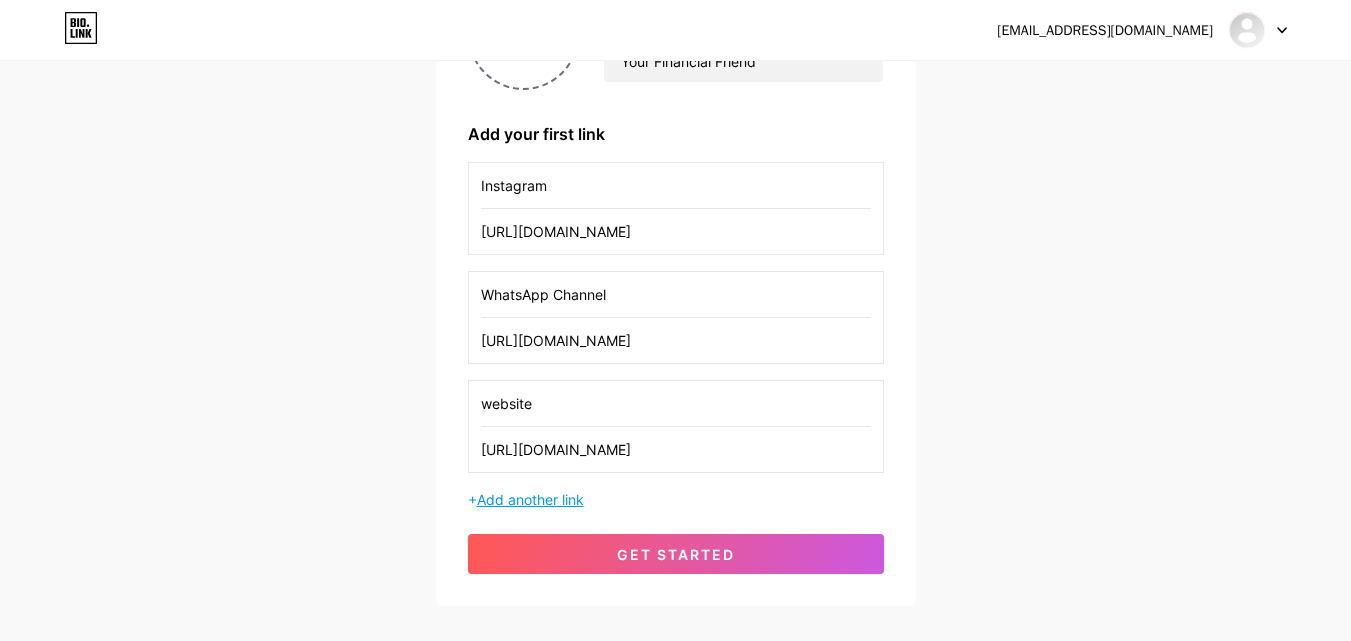 type on "website" 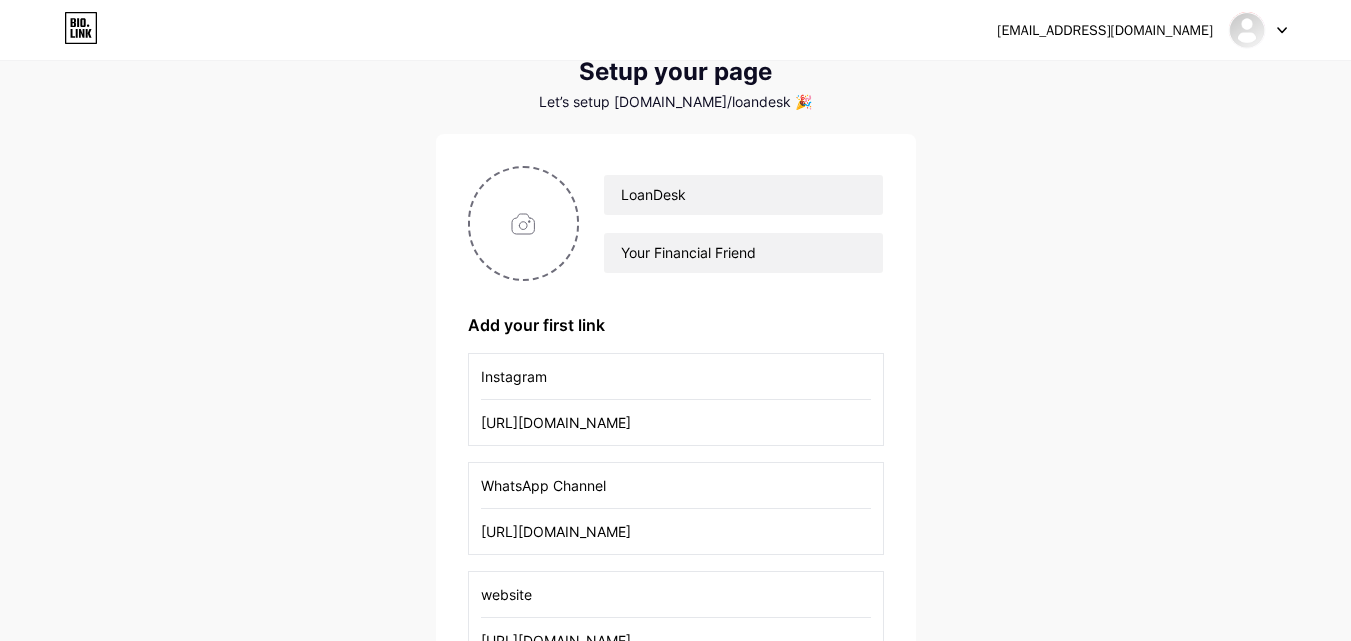 scroll, scrollTop: 61, scrollLeft: 0, axis: vertical 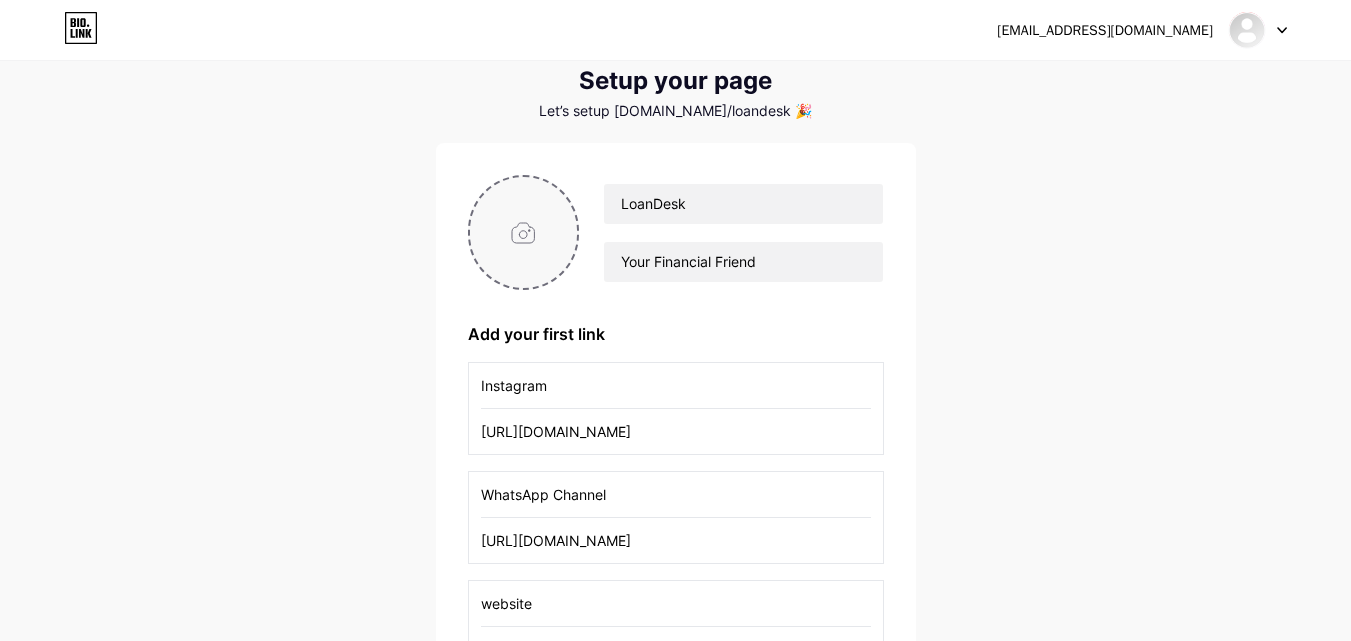click at bounding box center [524, 232] 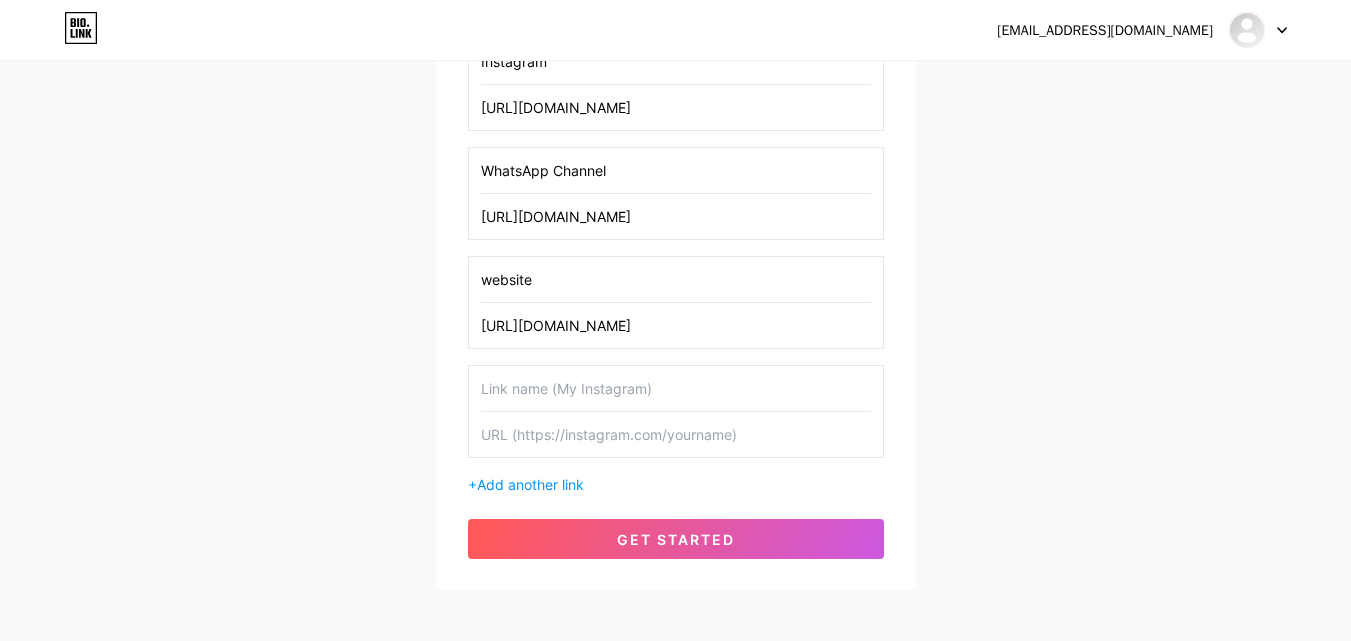 scroll, scrollTop: 479, scrollLeft: 0, axis: vertical 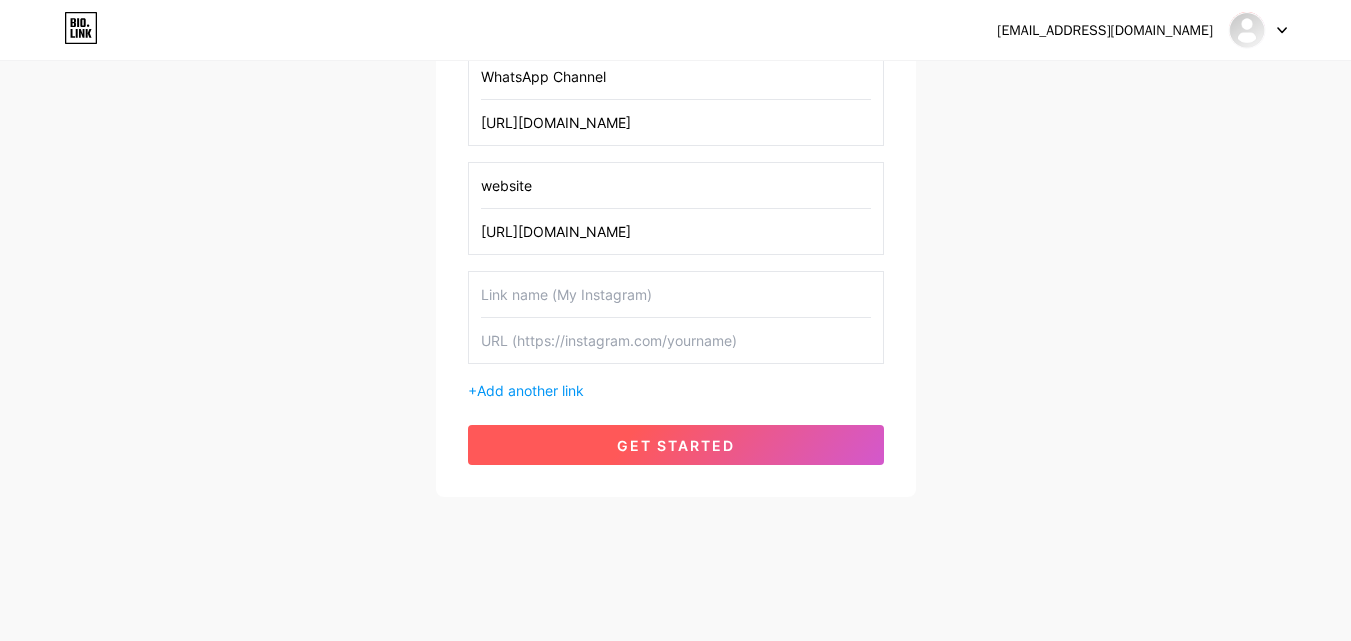 click on "get started" at bounding box center (676, 445) 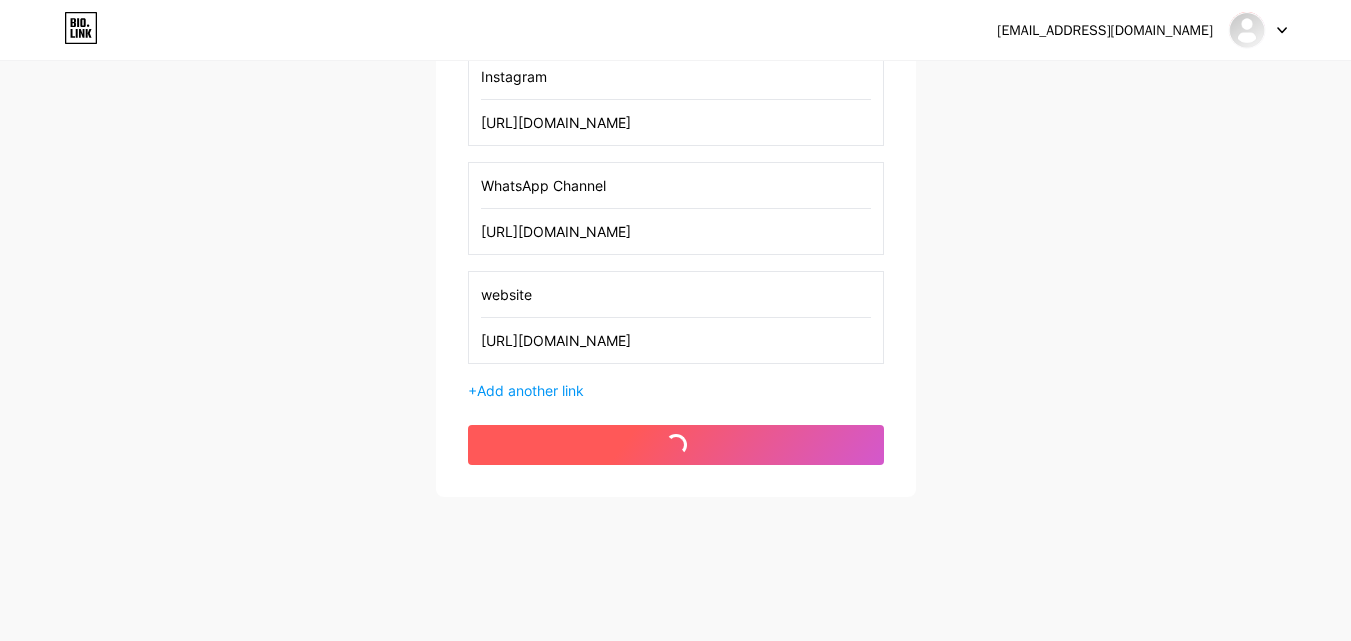 scroll, scrollTop: 370, scrollLeft: 0, axis: vertical 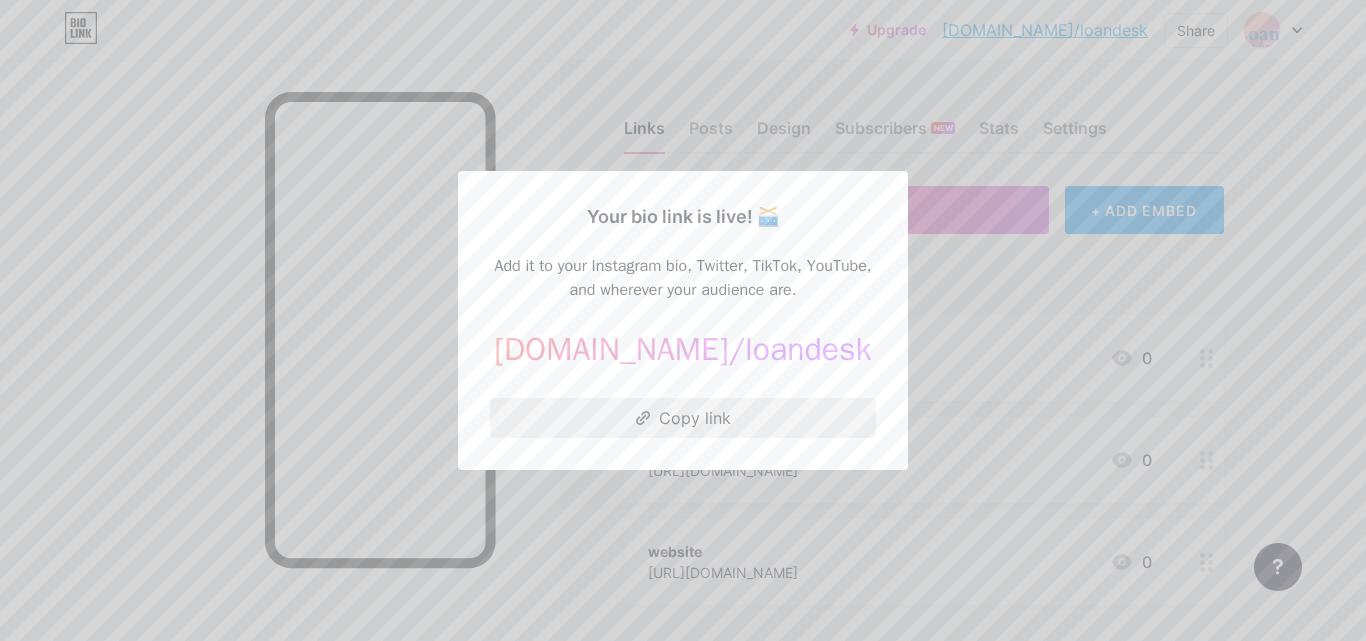 click on "Copy link" at bounding box center [683, 418] 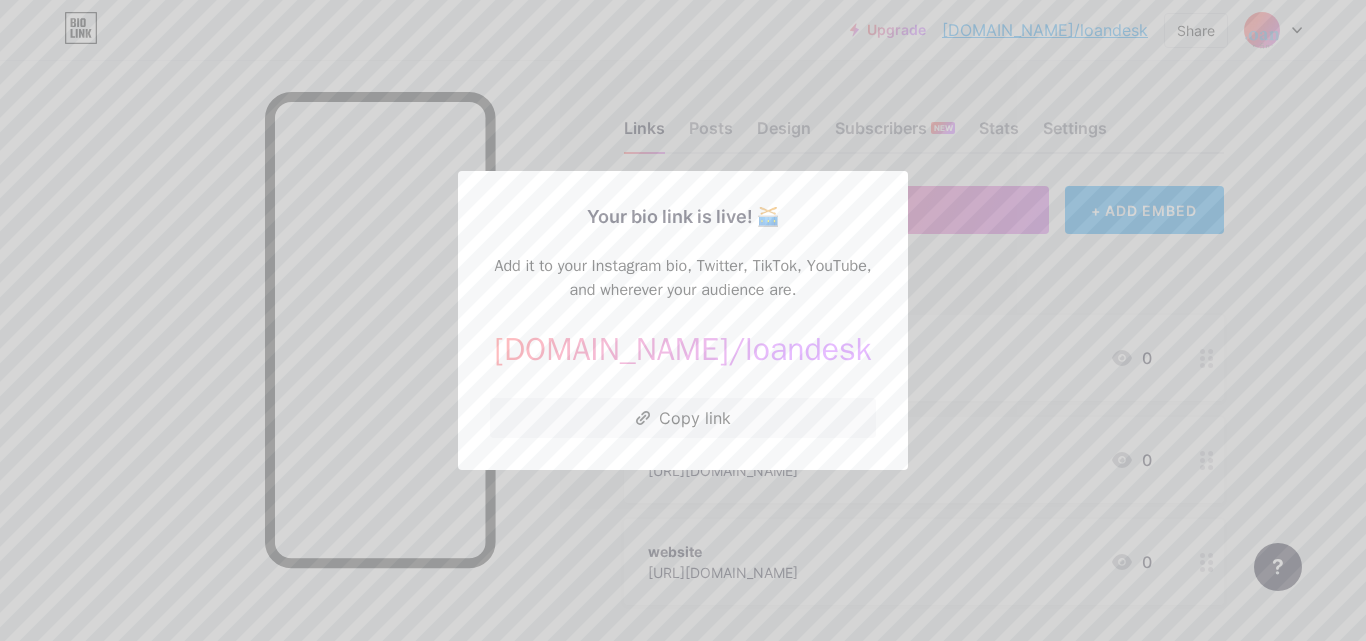 click at bounding box center (683, 320) 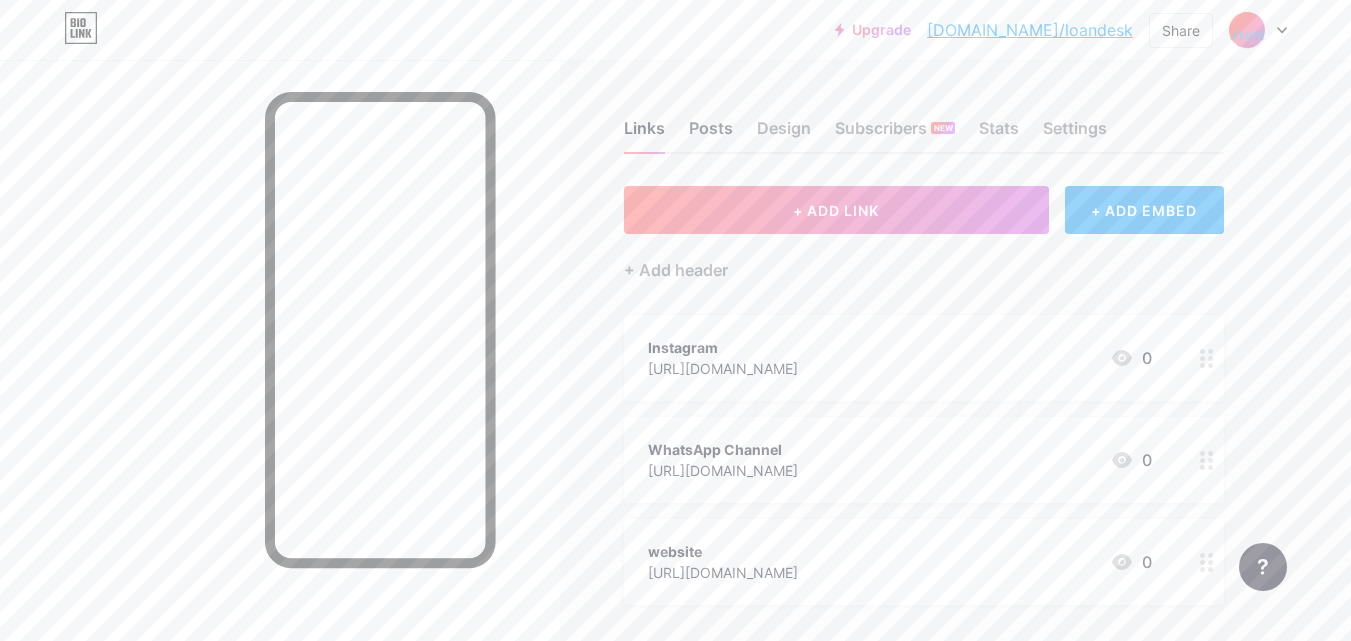 click on "Posts" at bounding box center [711, 134] 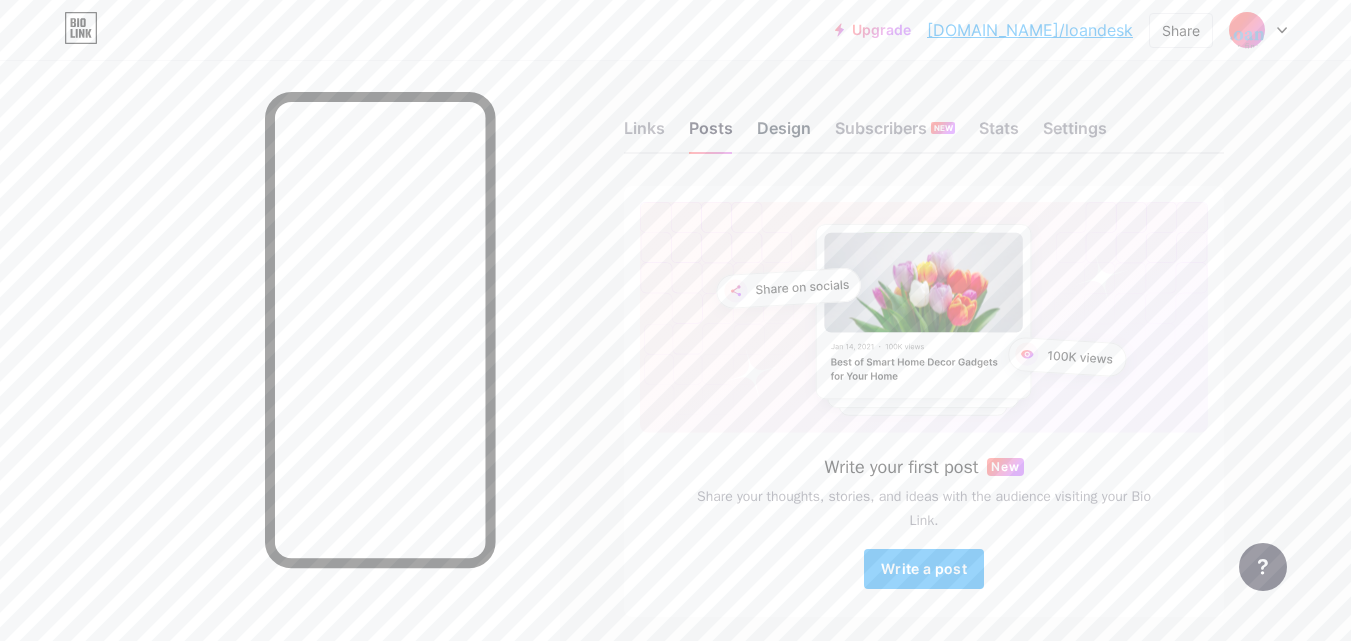 click on "Design" at bounding box center [784, 134] 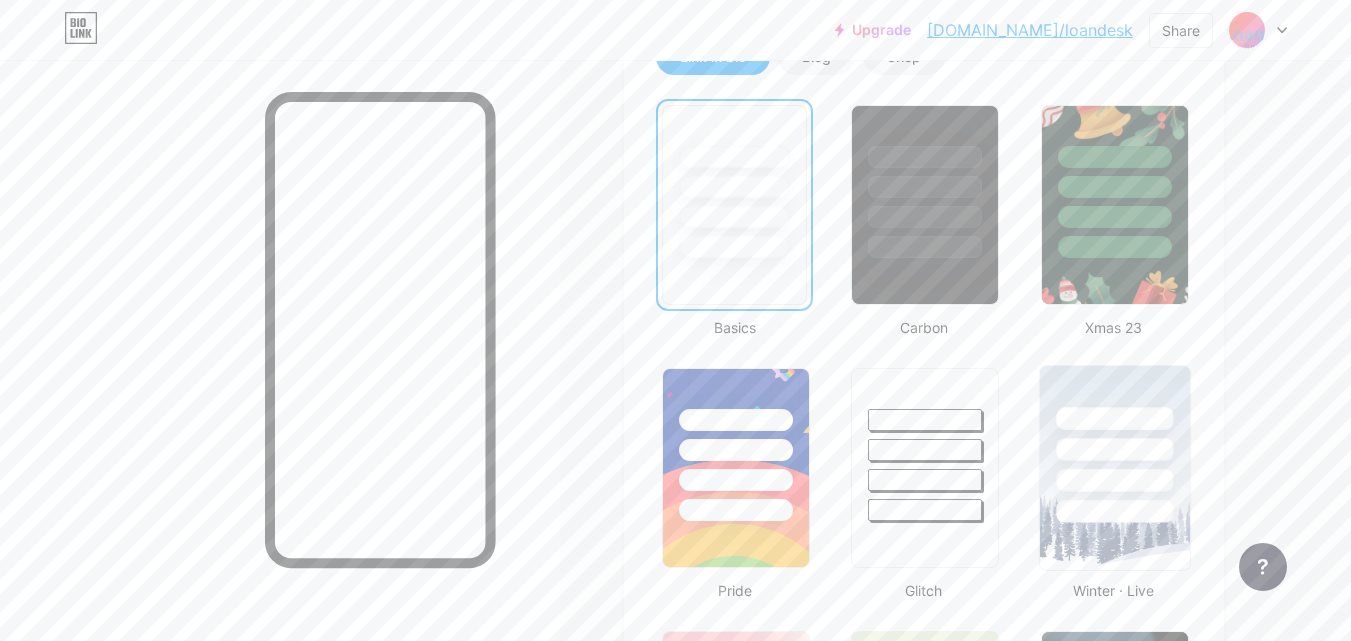 scroll, scrollTop: 500, scrollLeft: 0, axis: vertical 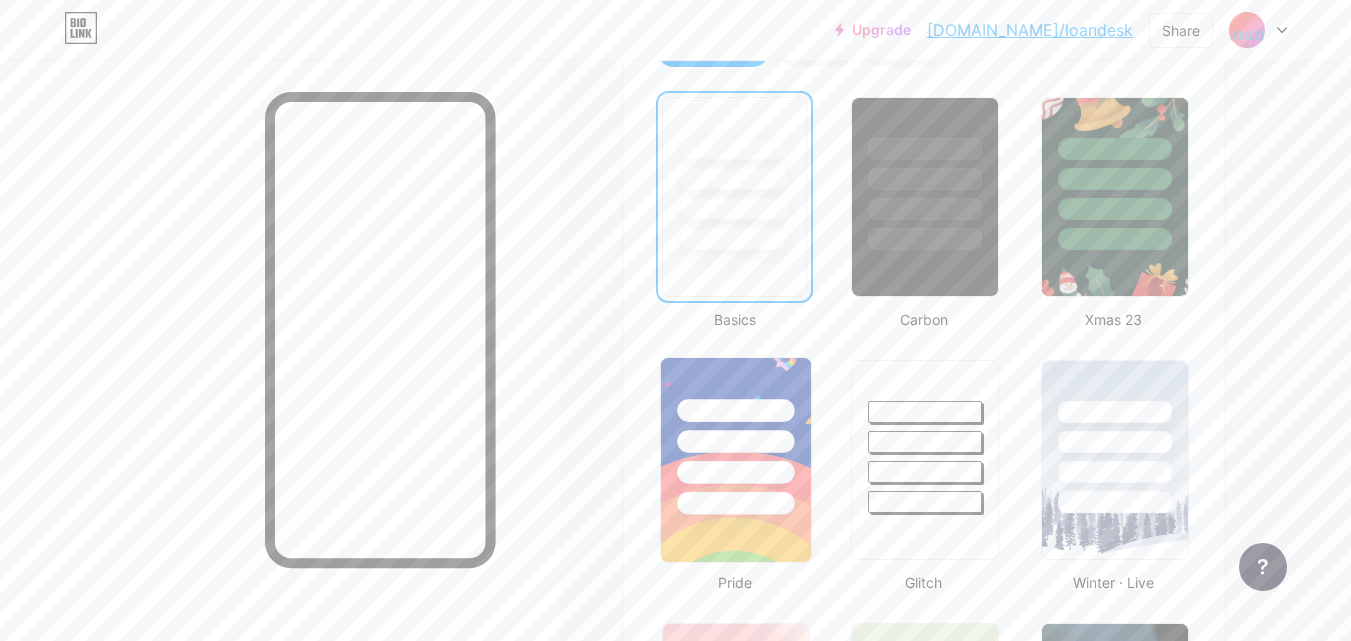 click at bounding box center [736, 460] 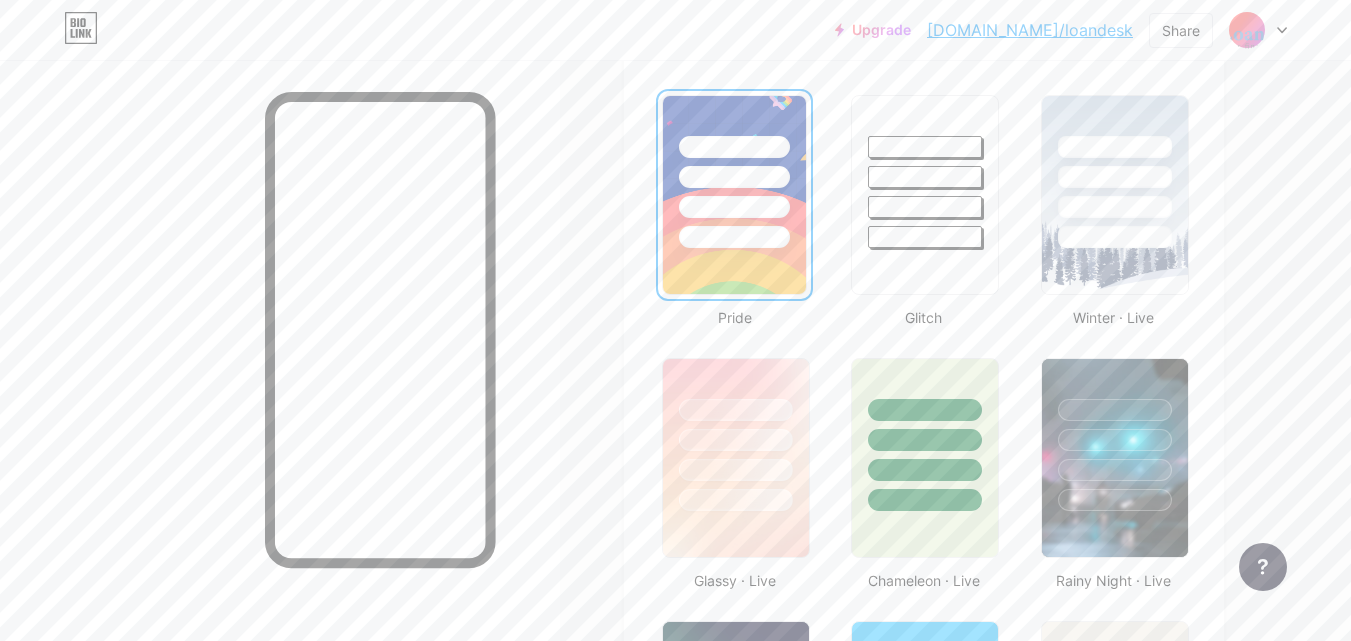 scroll, scrollTop: 900, scrollLeft: 0, axis: vertical 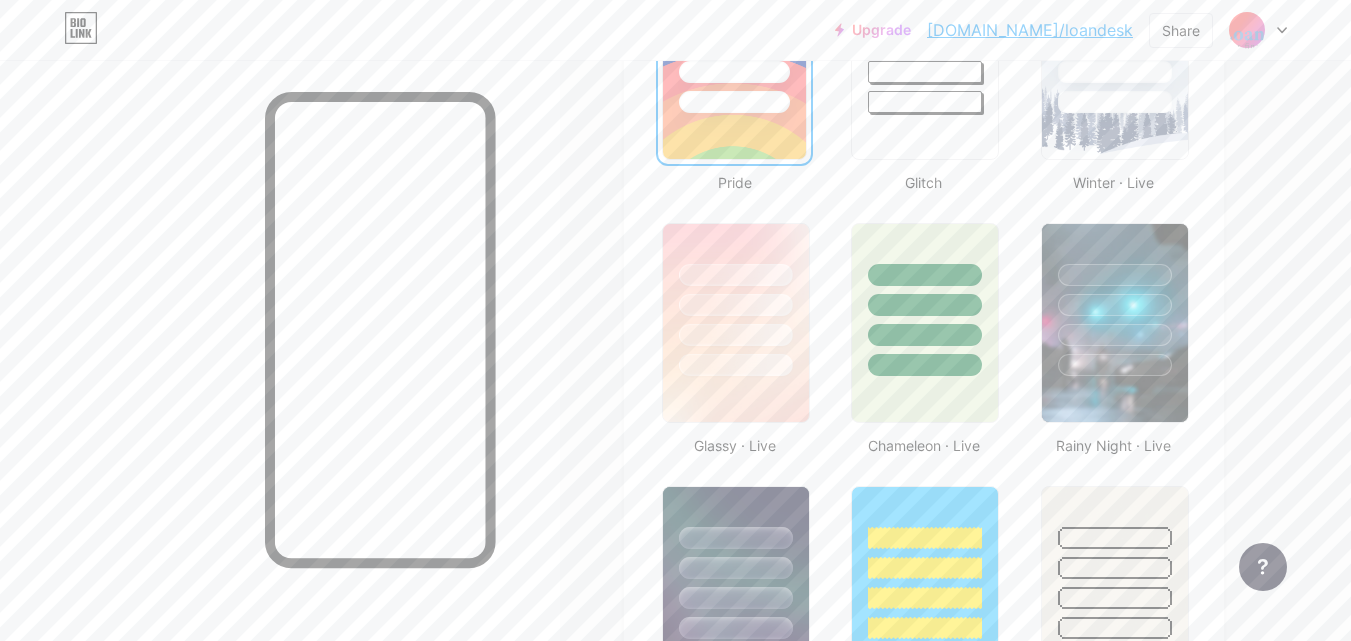 click on "Rainy Night · Live" at bounding box center [1113, 336] 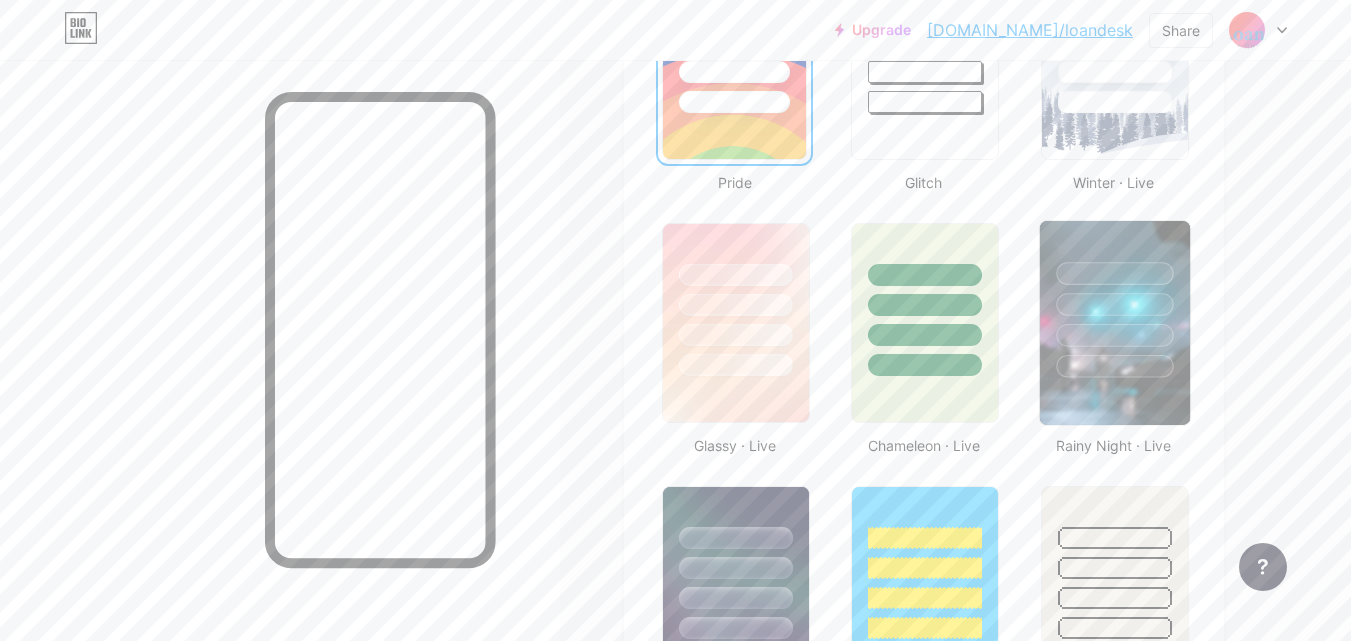 click at bounding box center (1114, 323) 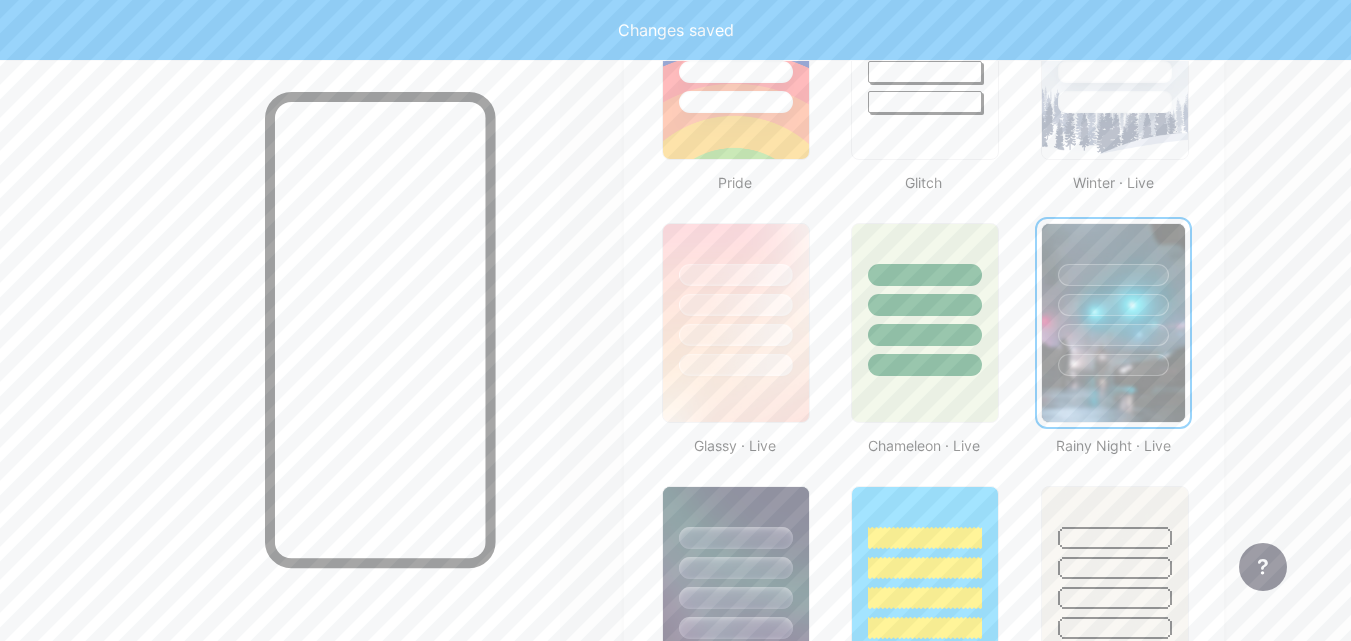 click at bounding box center (1113, 365) 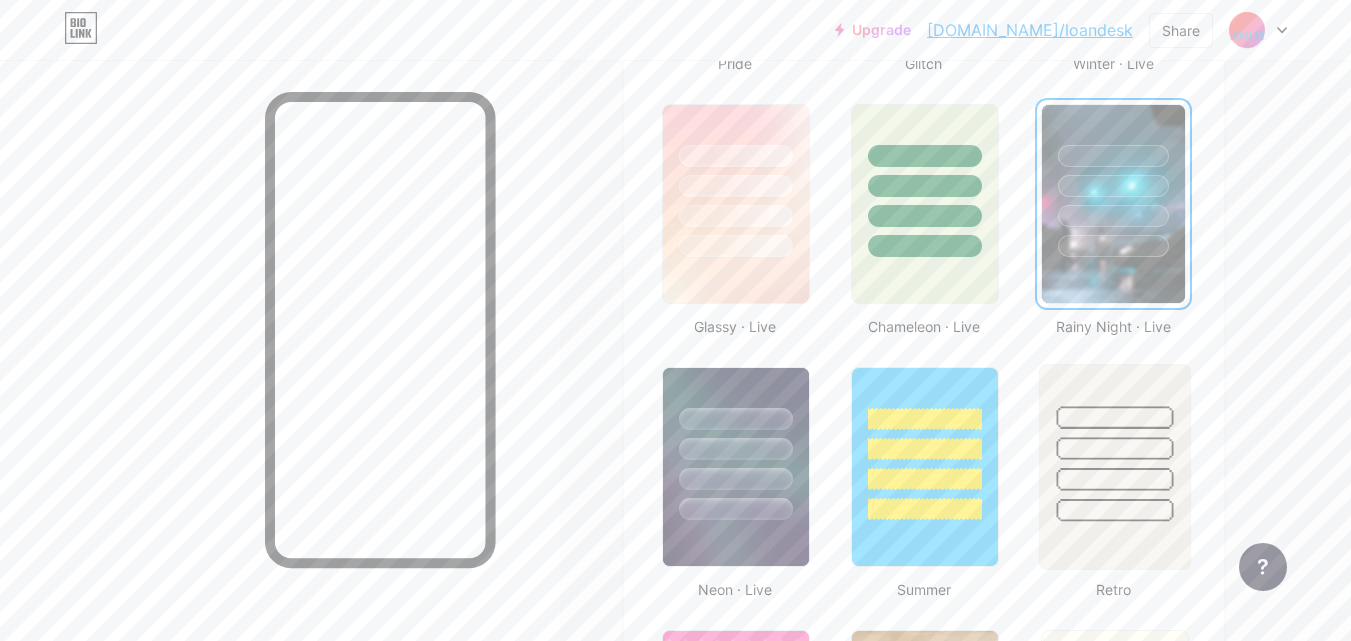 scroll, scrollTop: 1100, scrollLeft: 0, axis: vertical 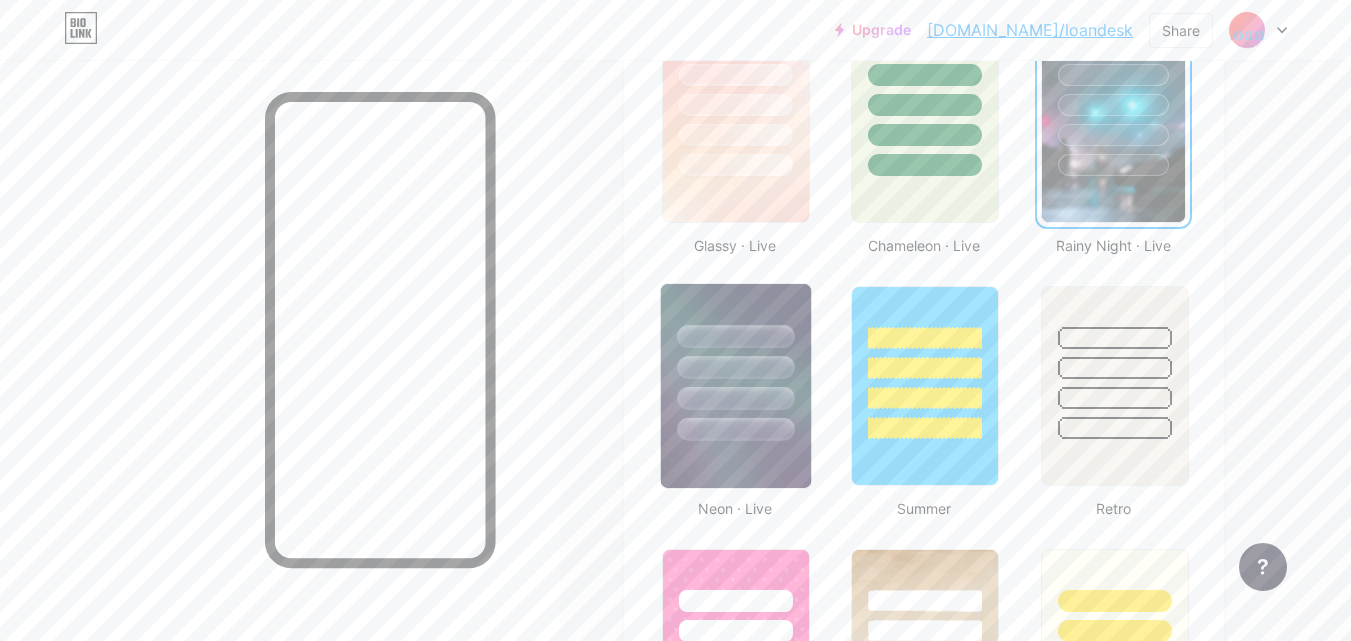 click at bounding box center [736, 386] 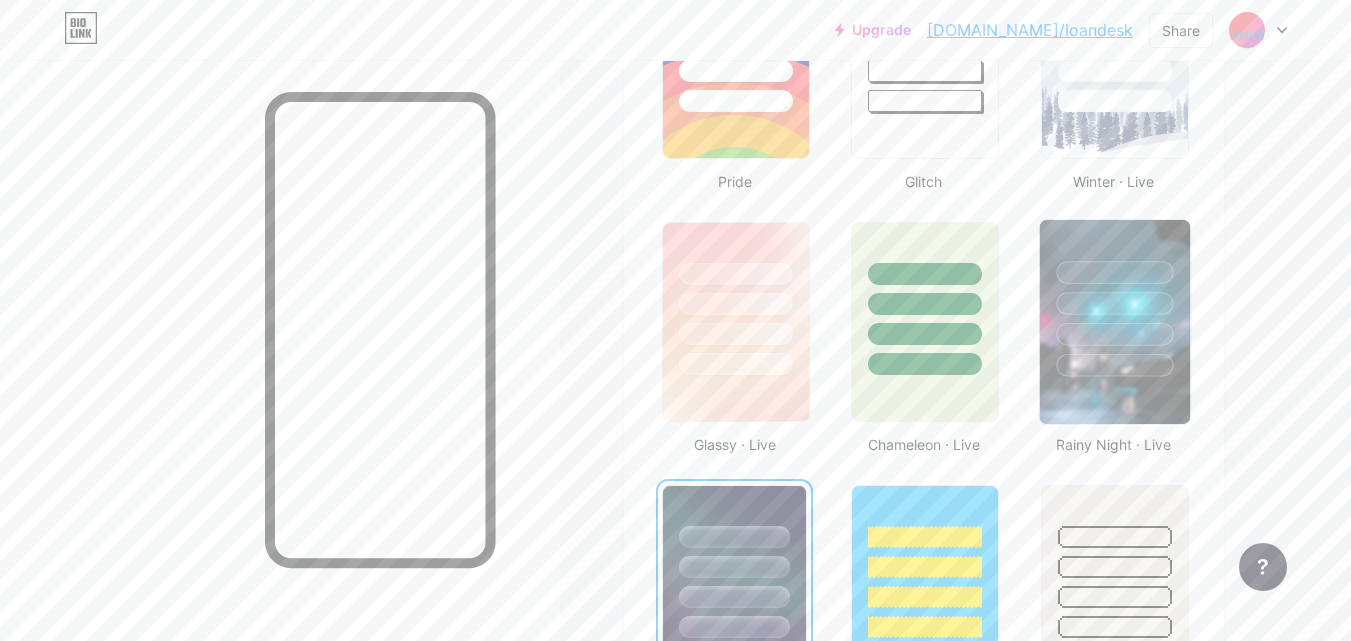 scroll, scrollTop: 900, scrollLeft: 0, axis: vertical 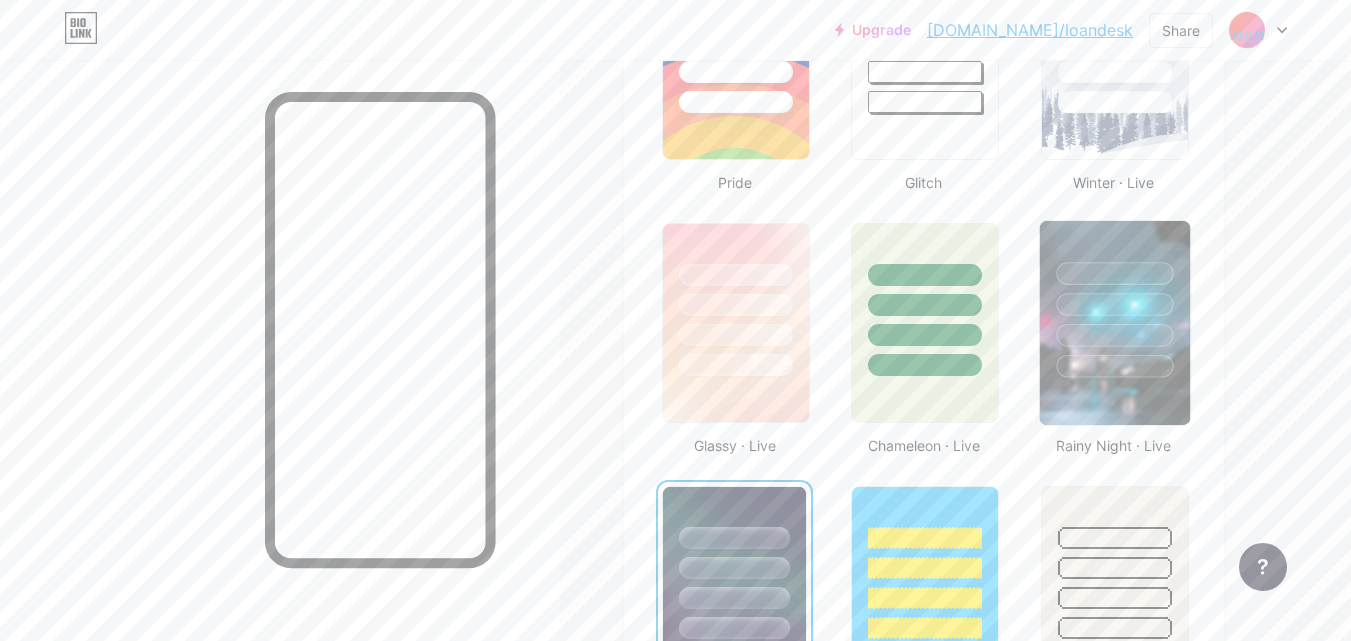 click at bounding box center (1114, 323) 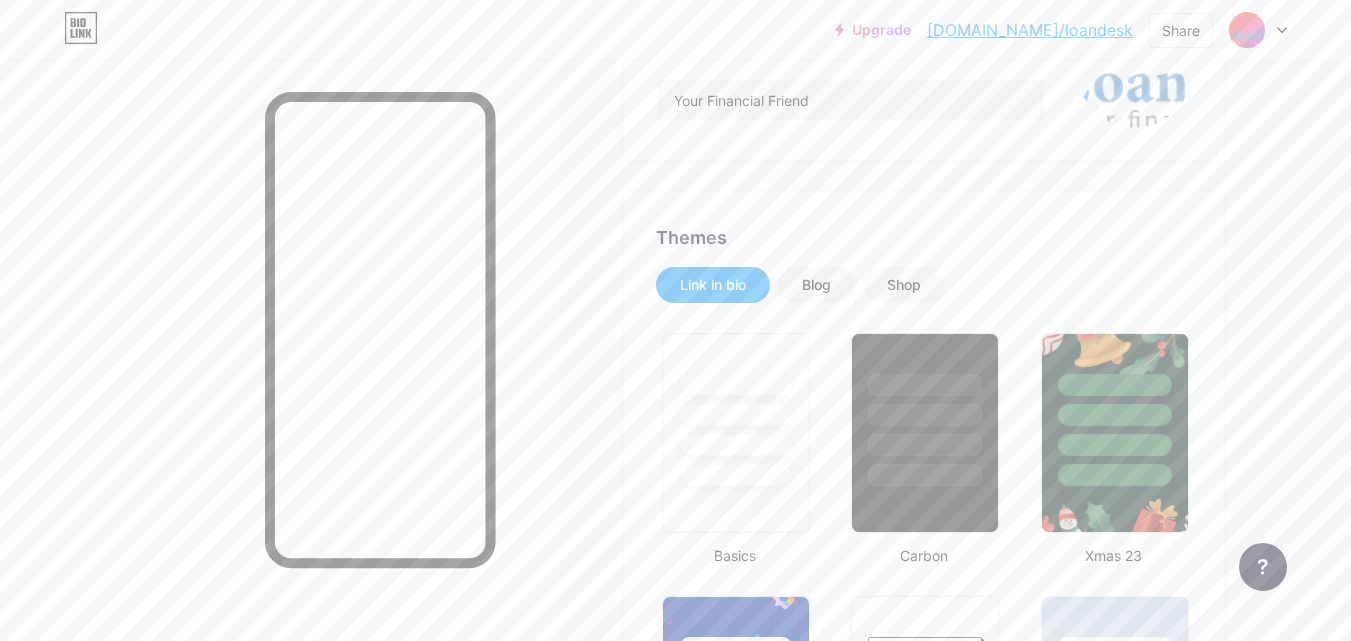 scroll, scrollTop: 200, scrollLeft: 0, axis: vertical 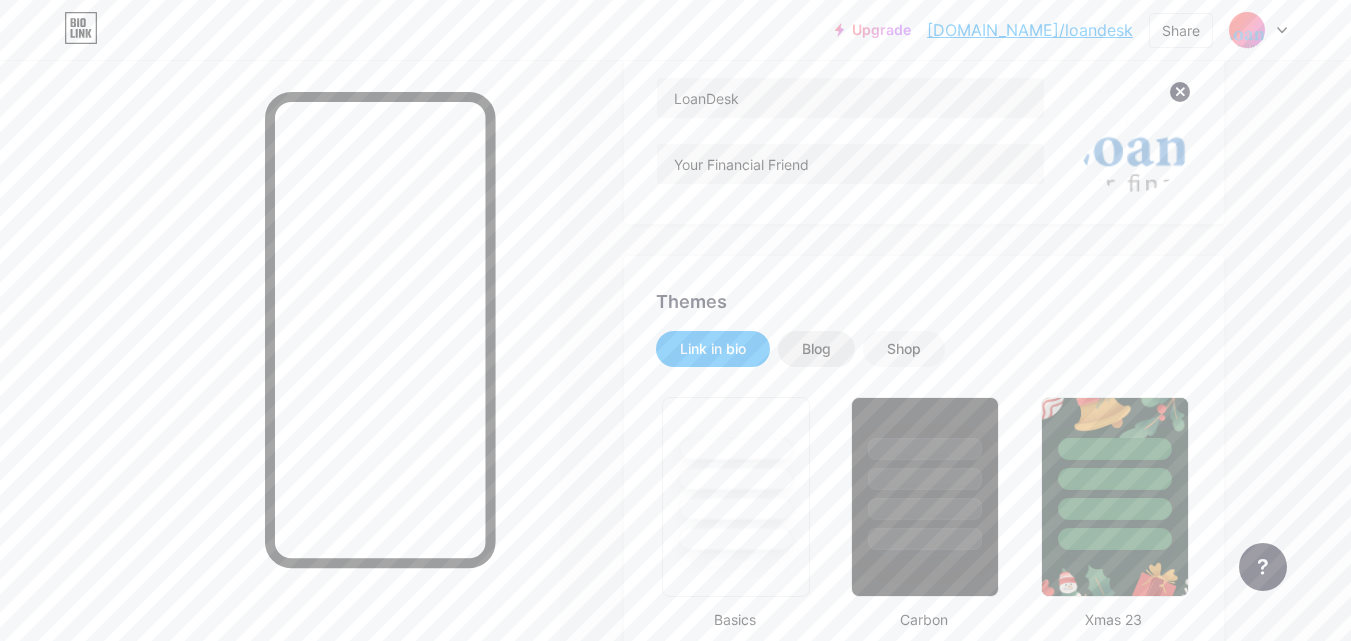 click on "Blog" at bounding box center (816, 349) 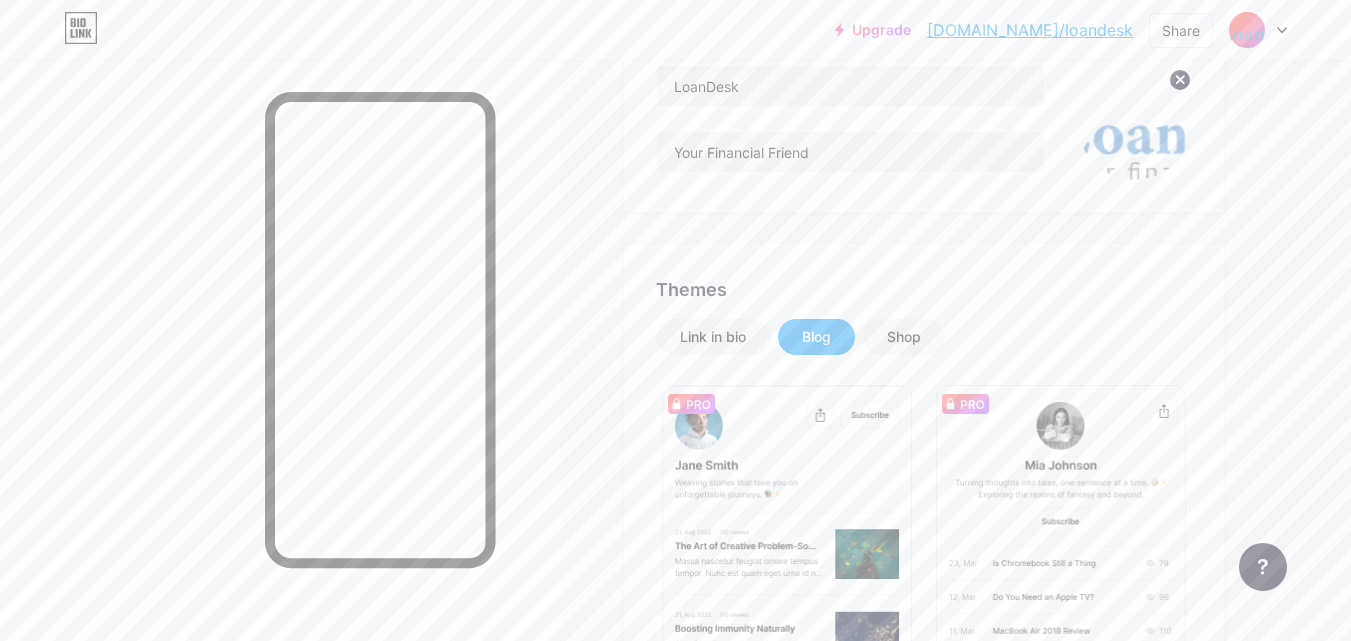 scroll, scrollTop: 200, scrollLeft: 0, axis: vertical 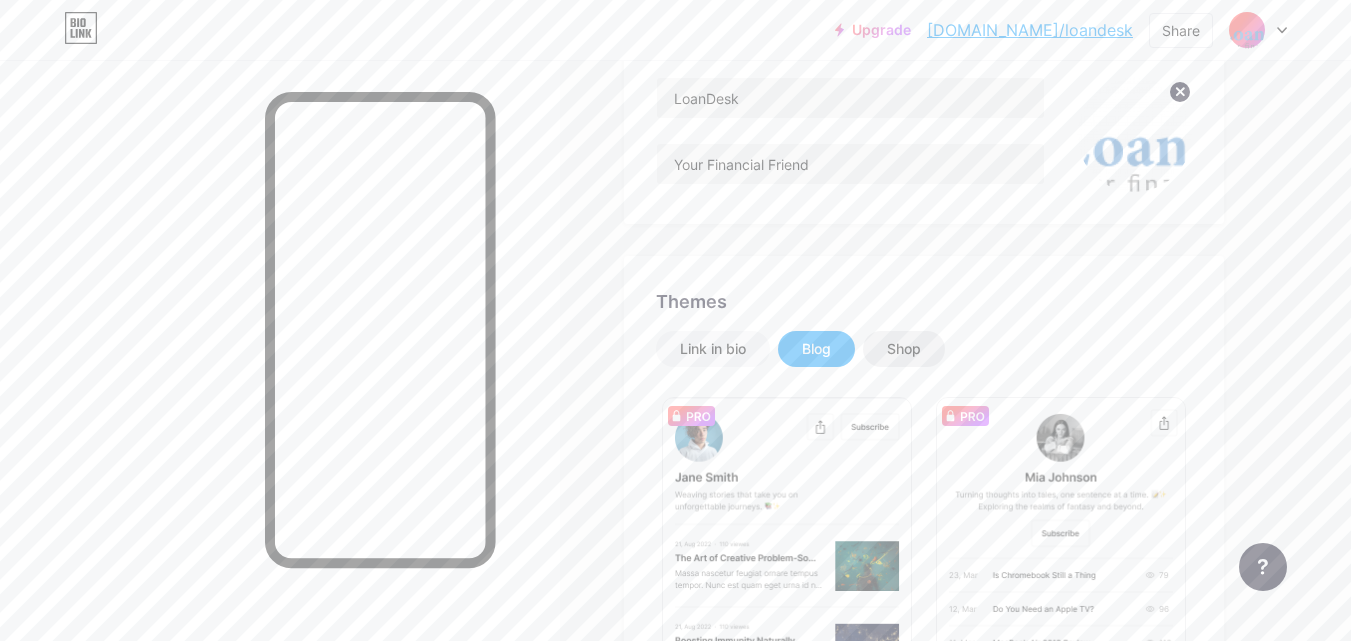 click on "Shop" at bounding box center (904, 349) 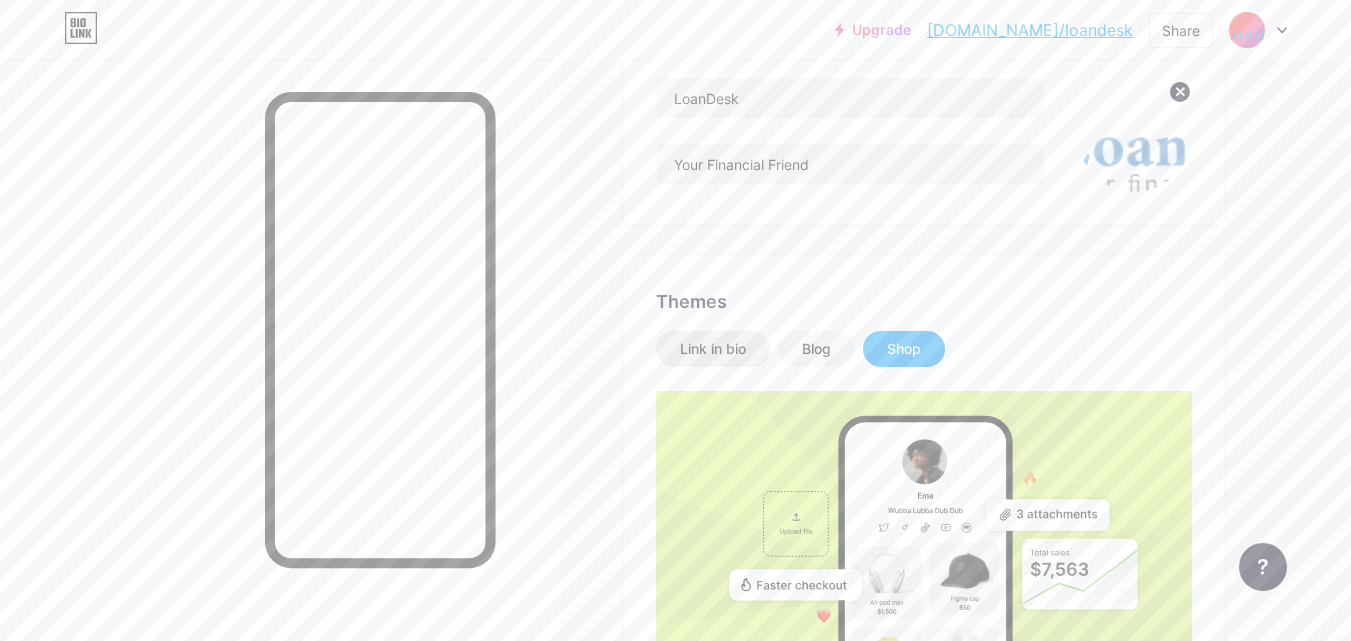 click on "Link in bio" at bounding box center (713, 349) 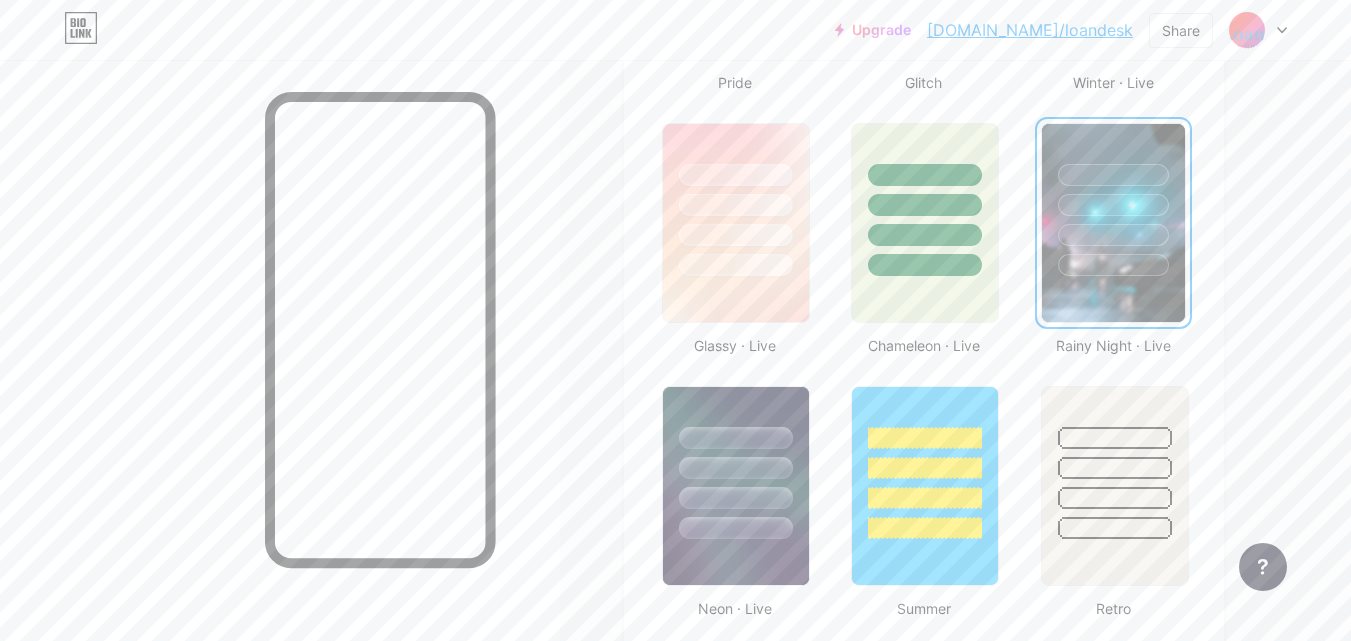scroll, scrollTop: 1200, scrollLeft: 0, axis: vertical 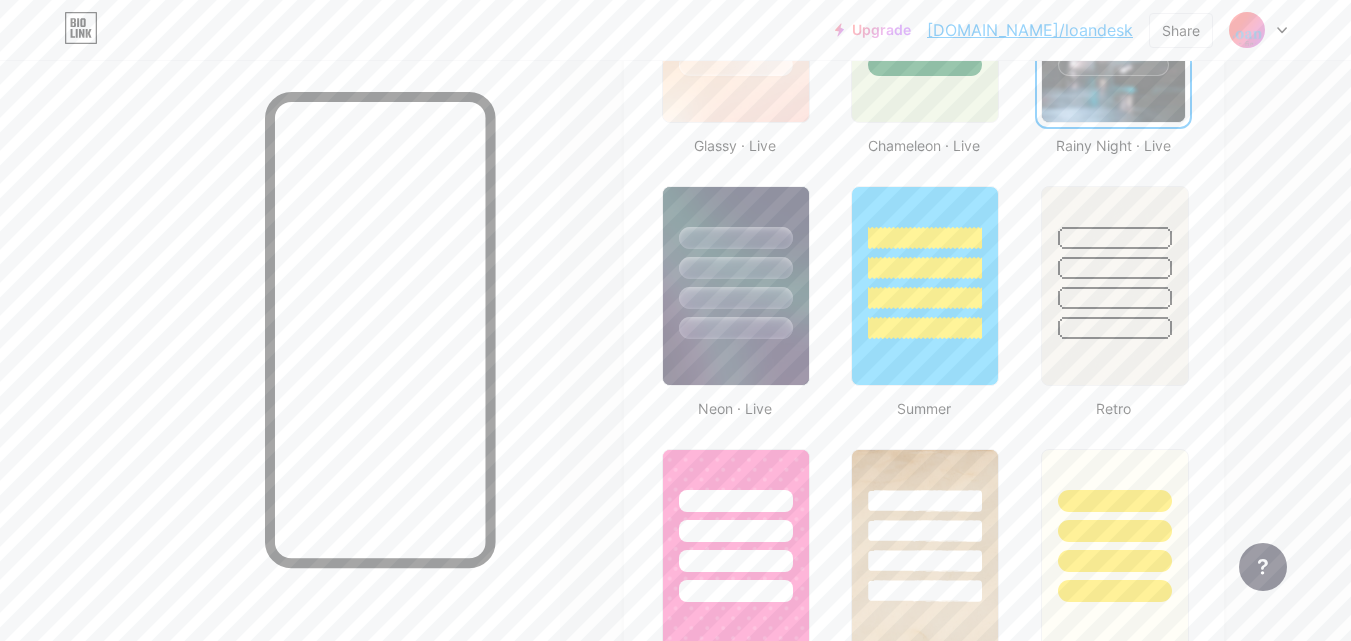 click at bounding box center (1247, 30) 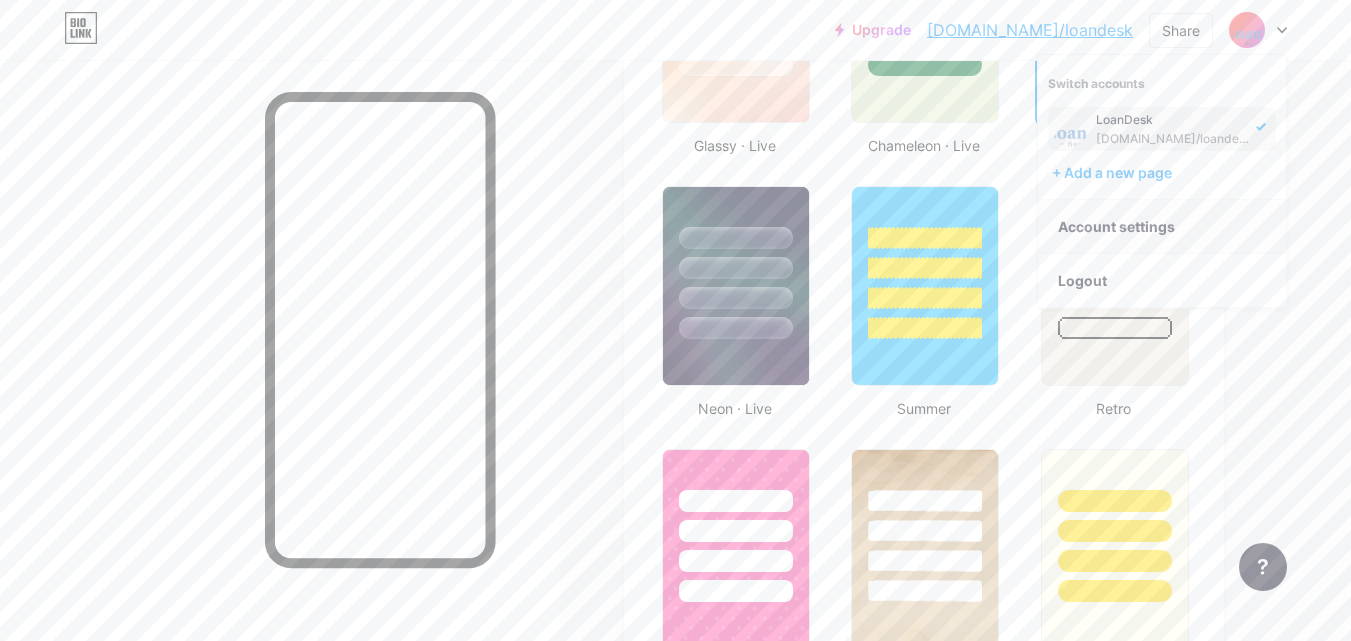 click on "Account settings" at bounding box center [1162, 227] 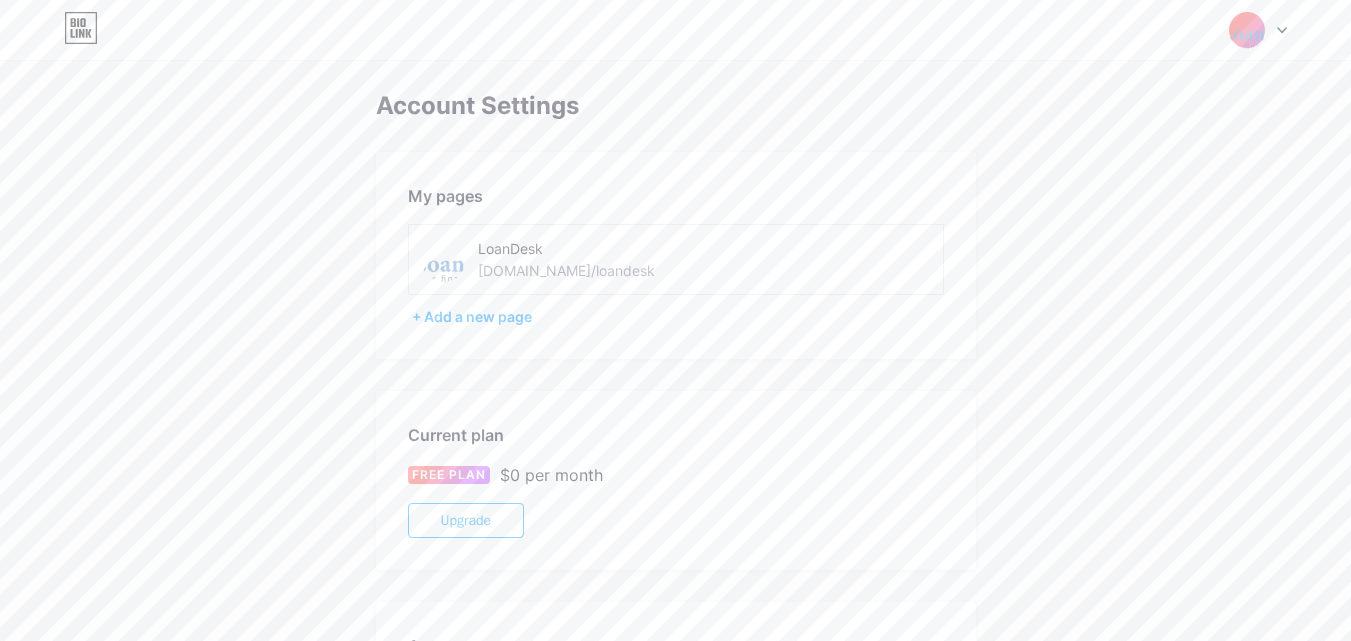 click at bounding box center (443, 259) 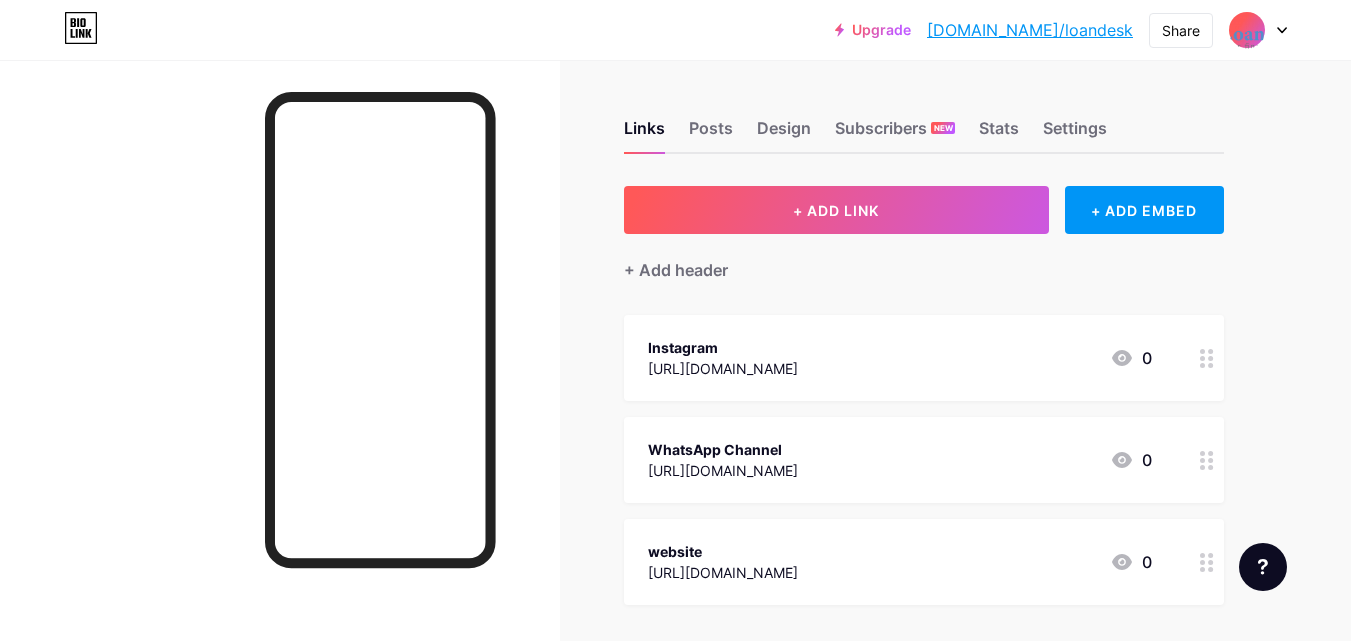 scroll, scrollTop: 0, scrollLeft: 0, axis: both 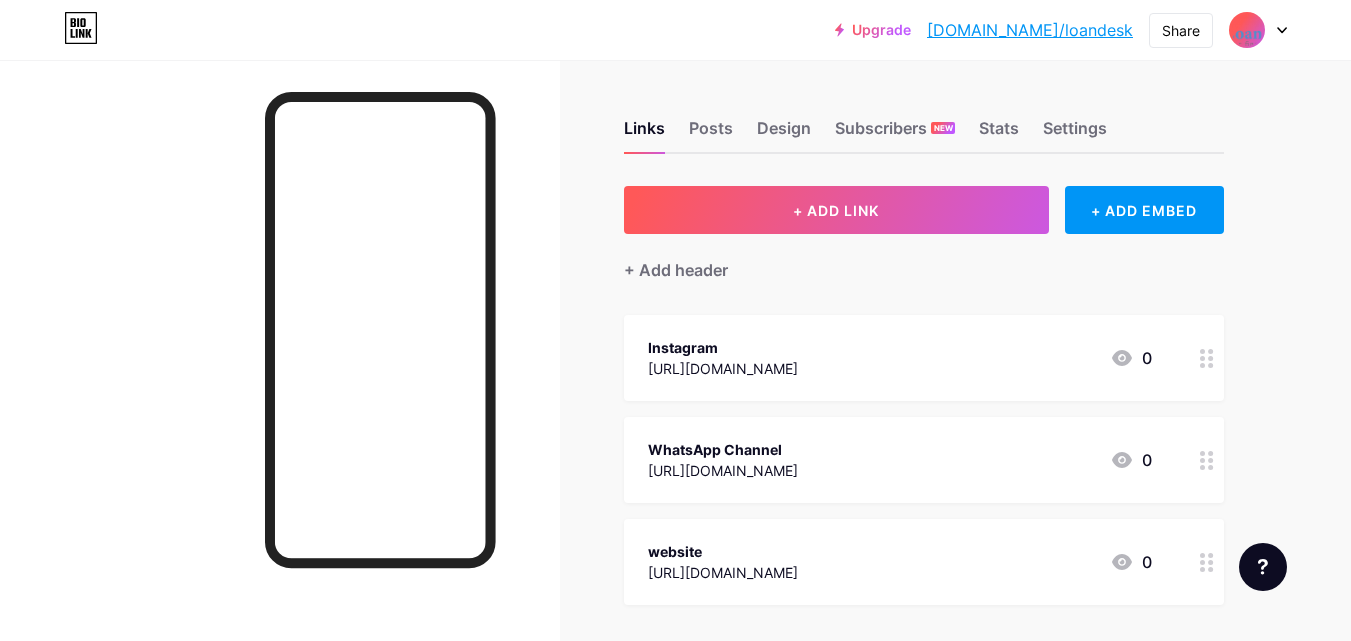 click at bounding box center (1247, 30) 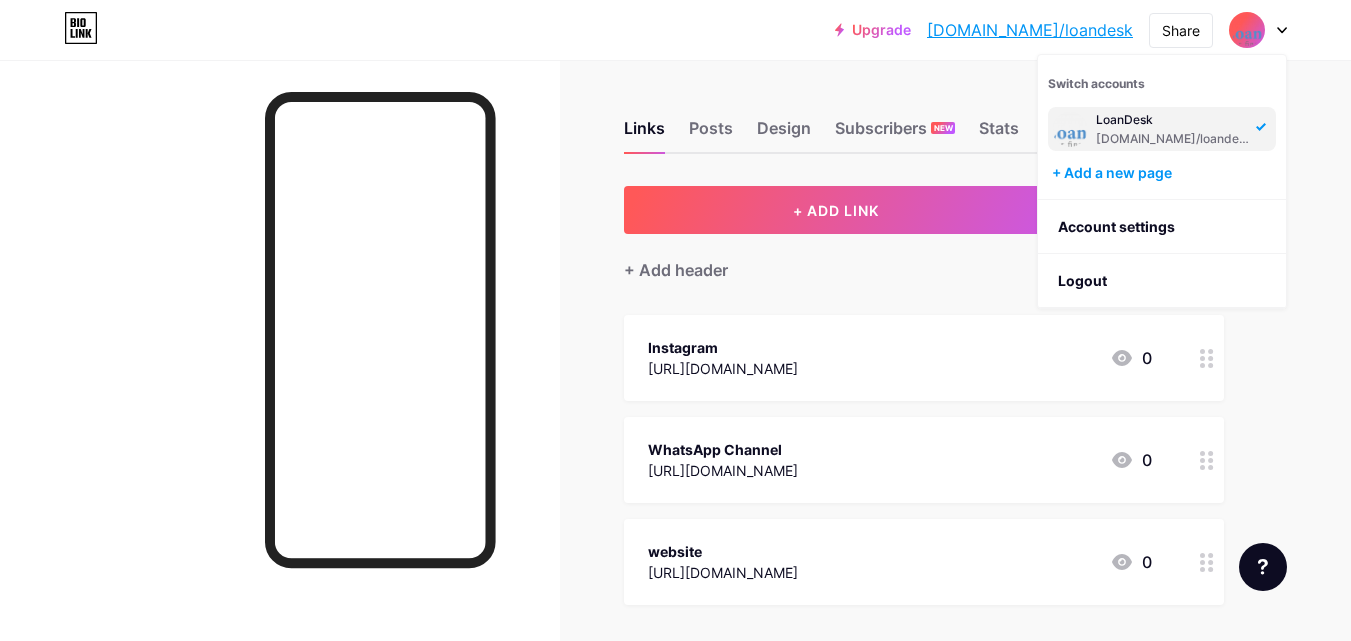 click on "[DOMAIN_NAME]/loandesk" at bounding box center [1173, 139] 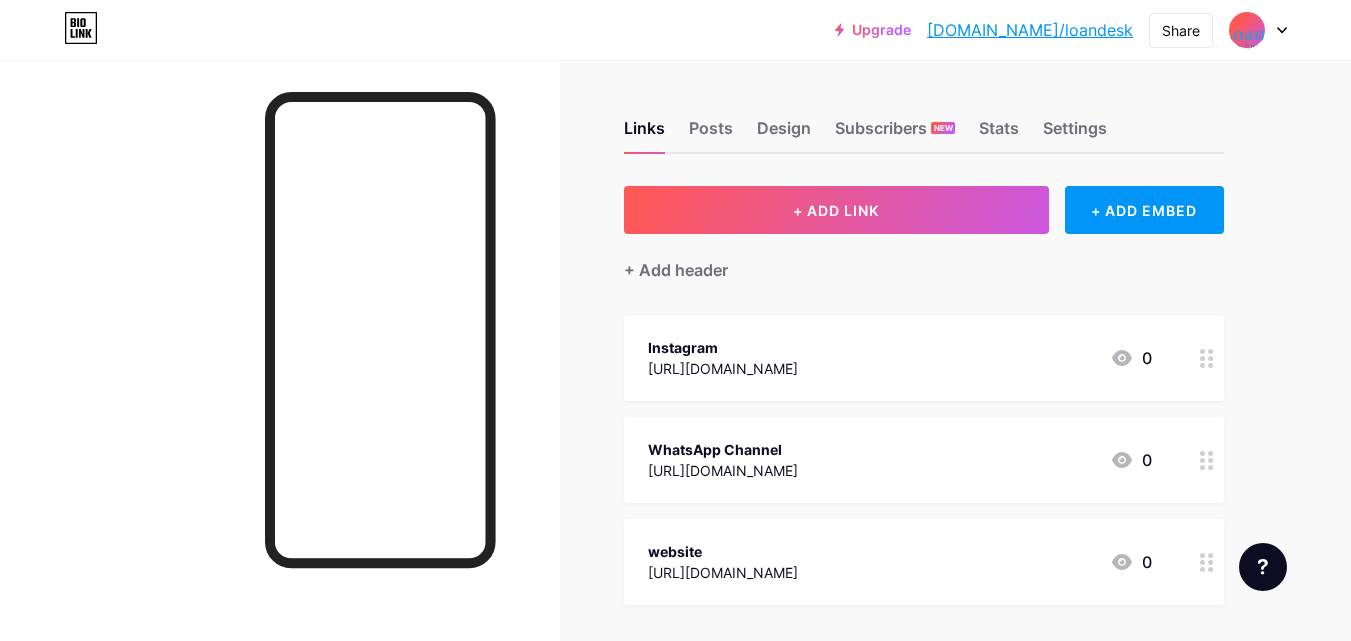 scroll, scrollTop: 0, scrollLeft: 0, axis: both 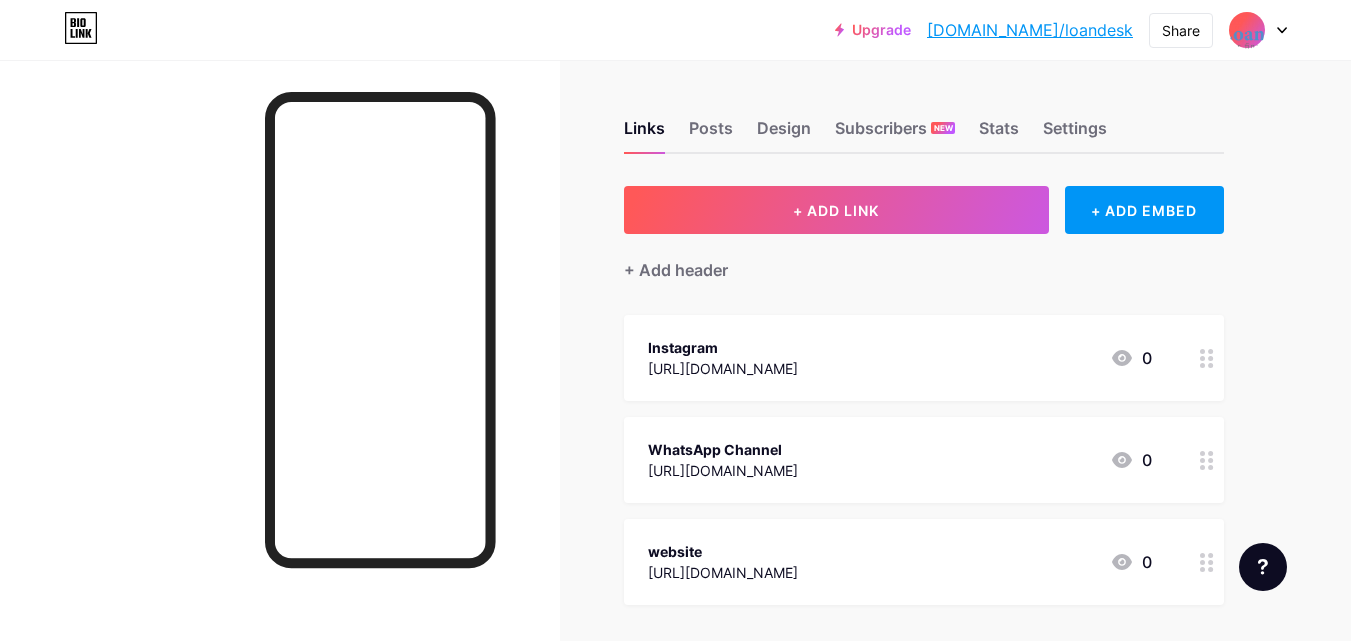 click 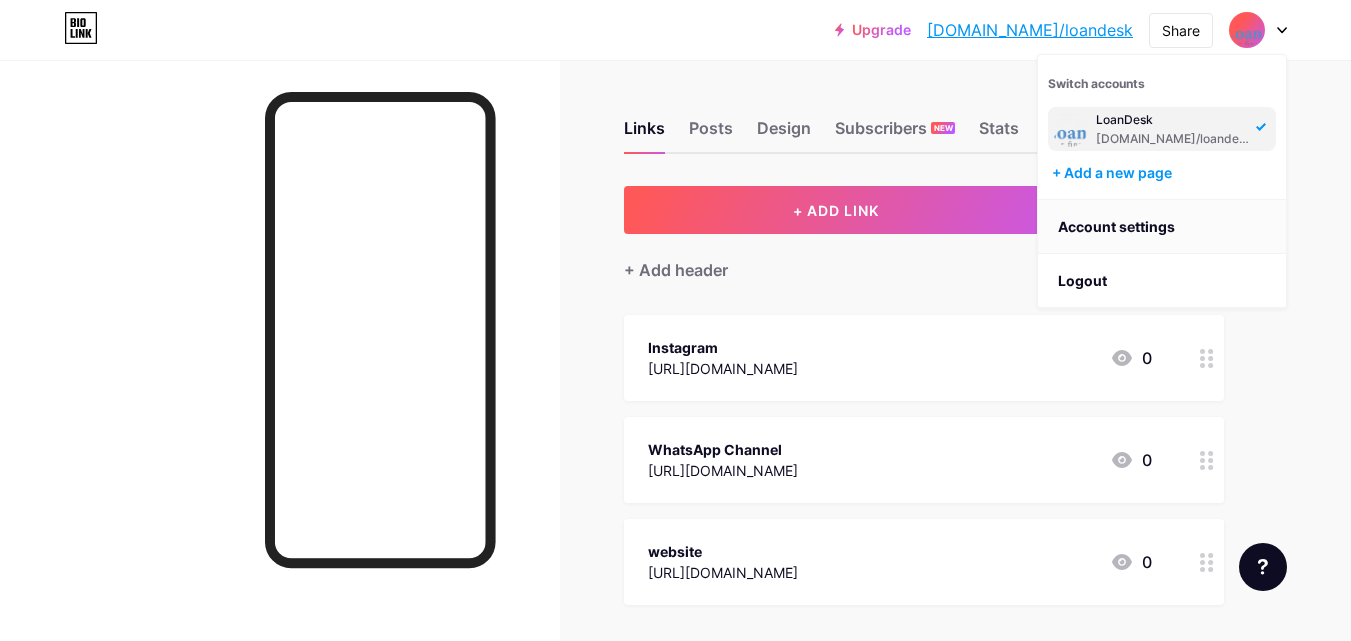 click on "Account settings" at bounding box center [1162, 227] 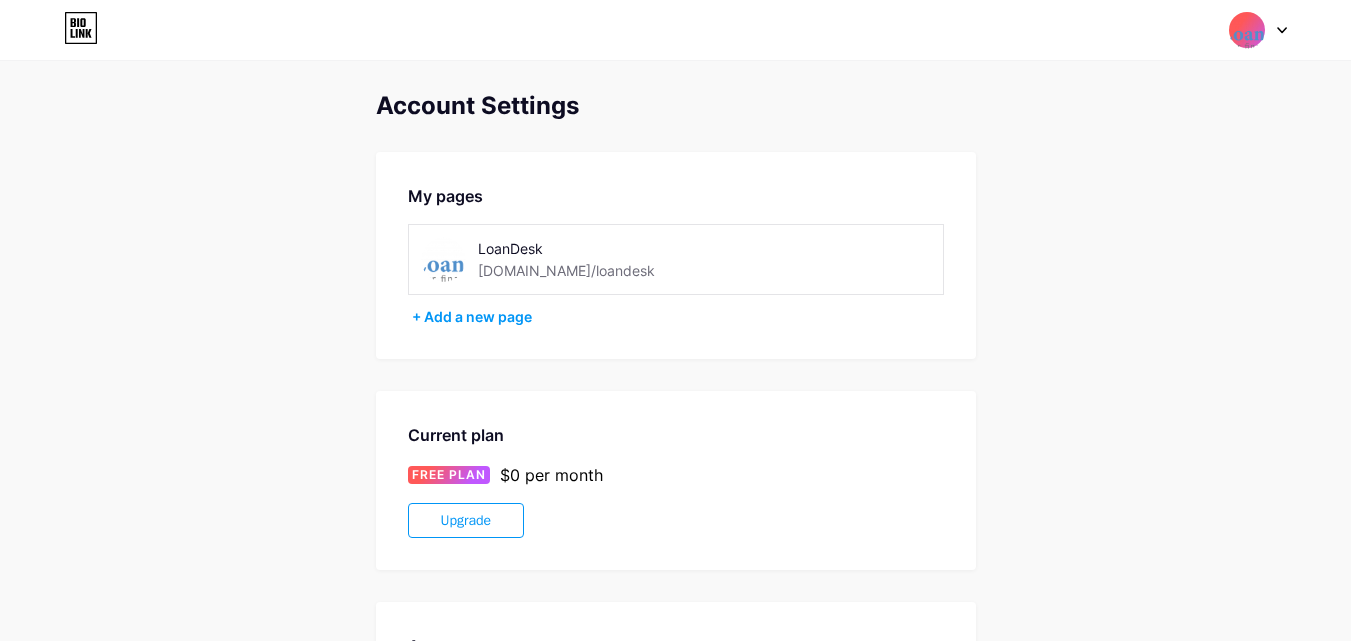 click at bounding box center [443, 259] 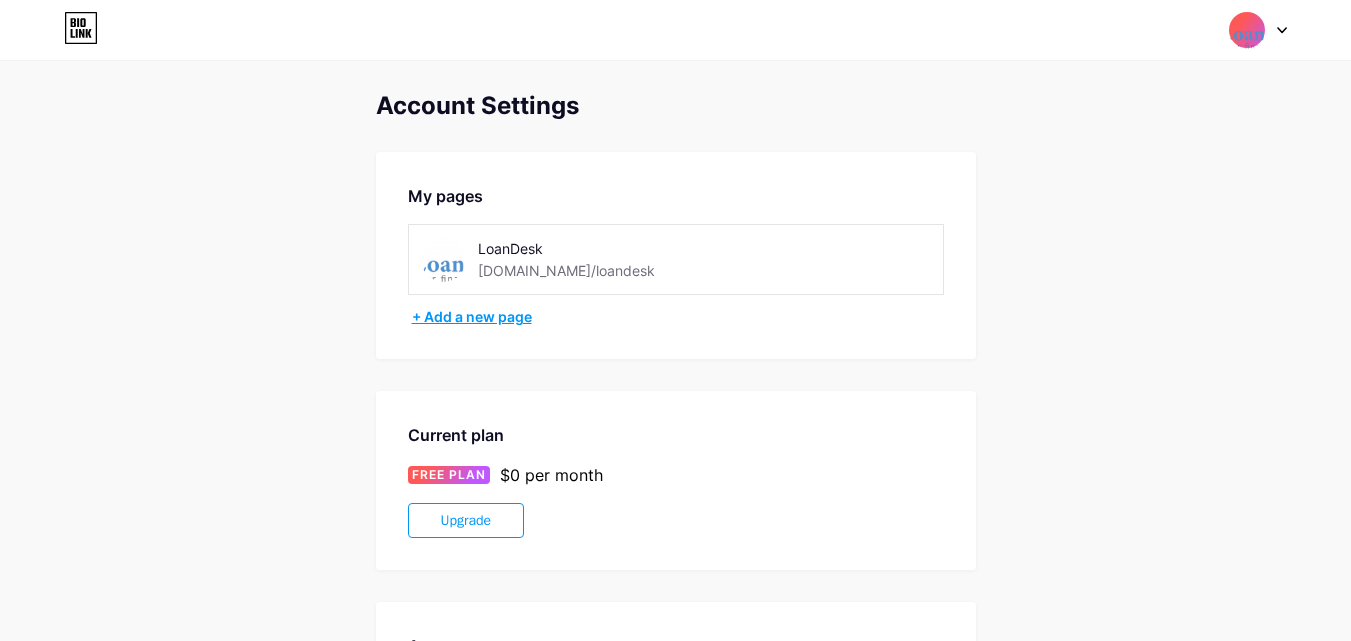 click on "+ Add a new page" at bounding box center (678, 317) 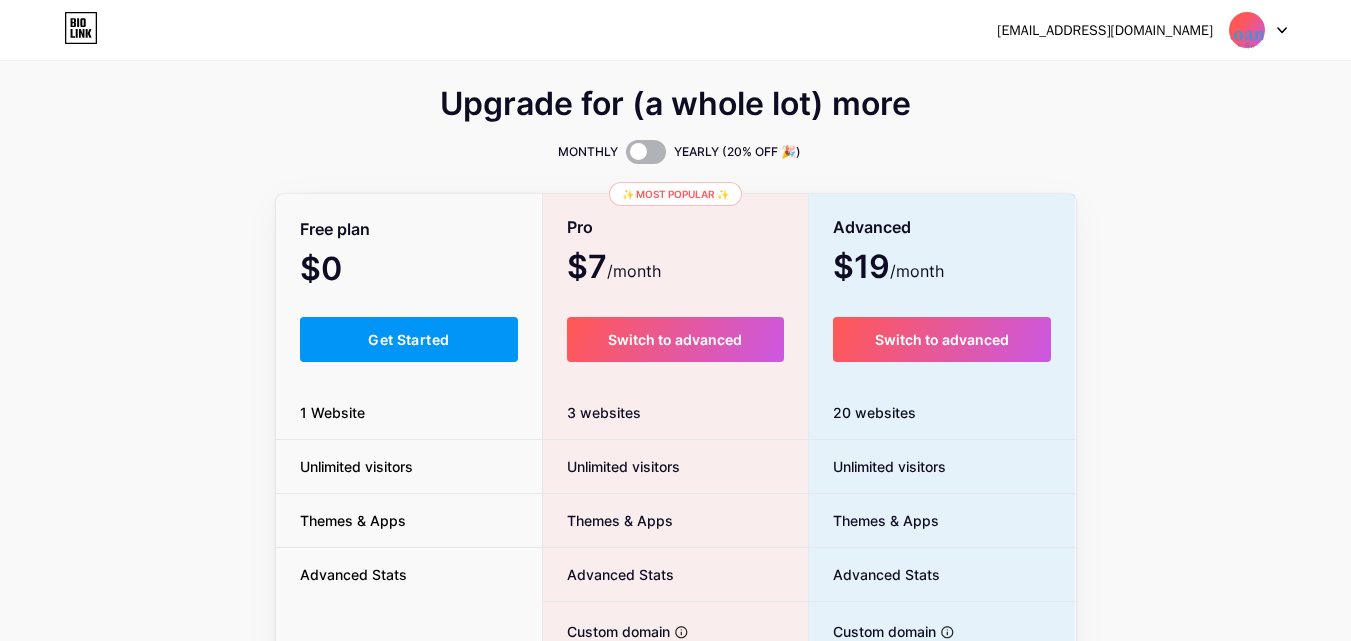 click at bounding box center [646, 152] 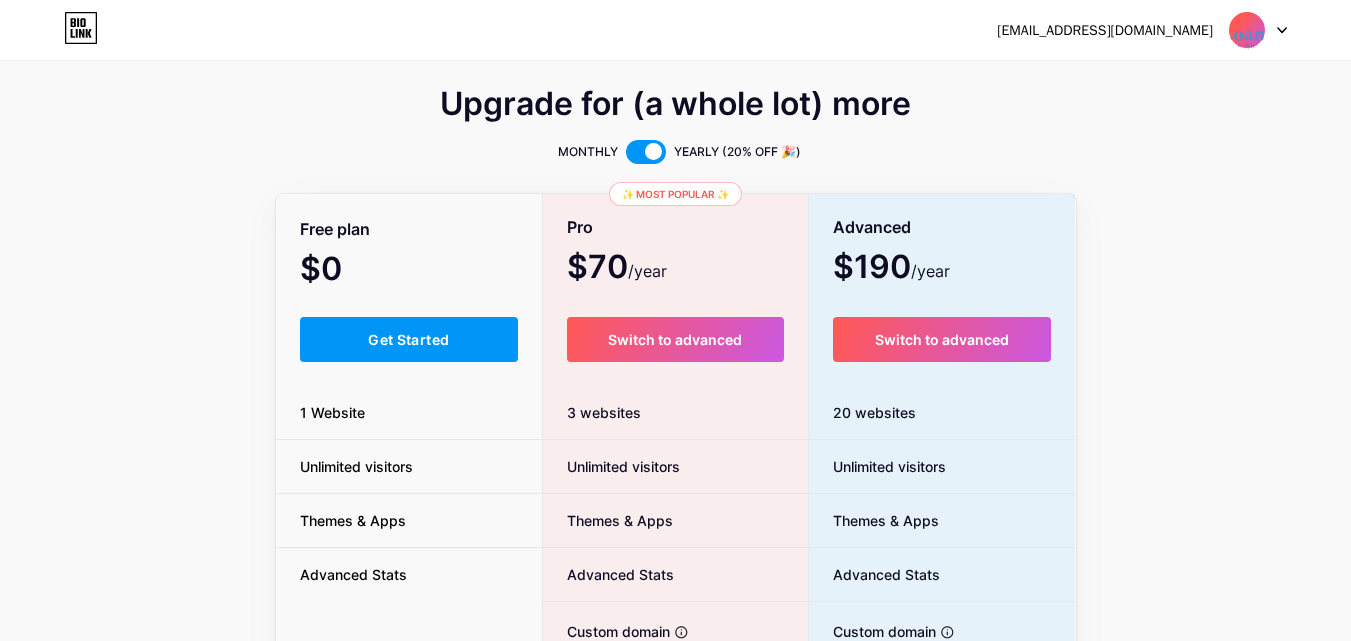 click at bounding box center [646, 152] 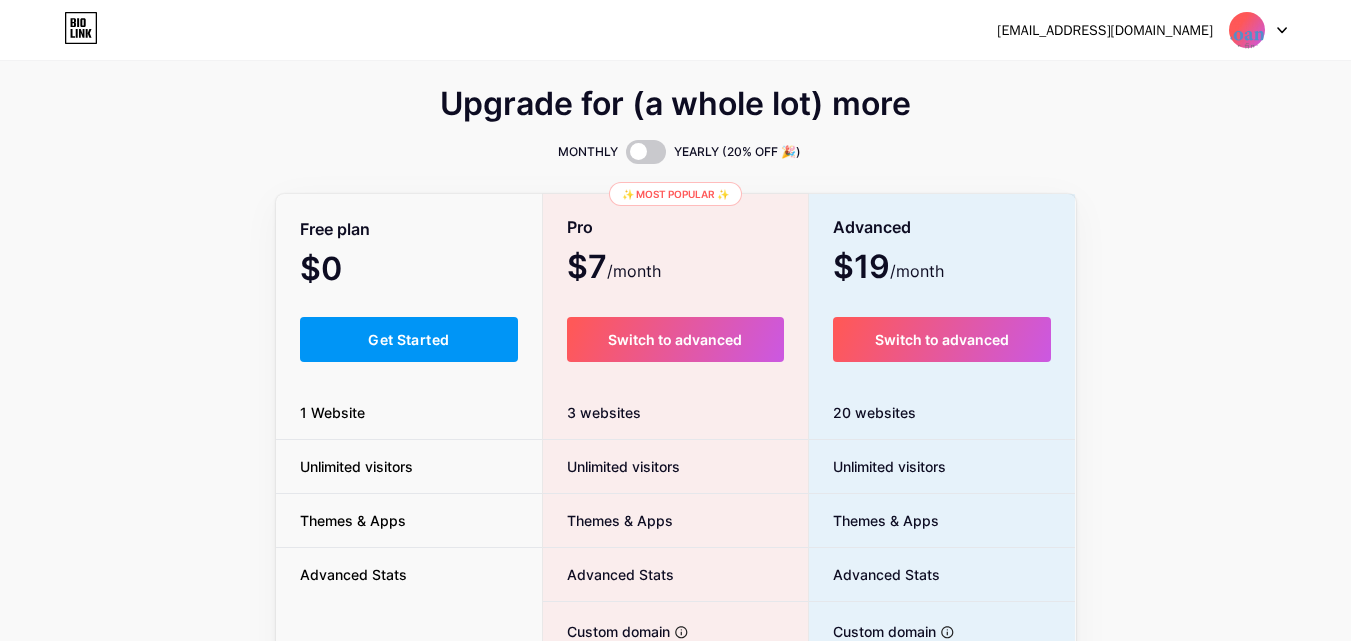 click at bounding box center [1247, 30] 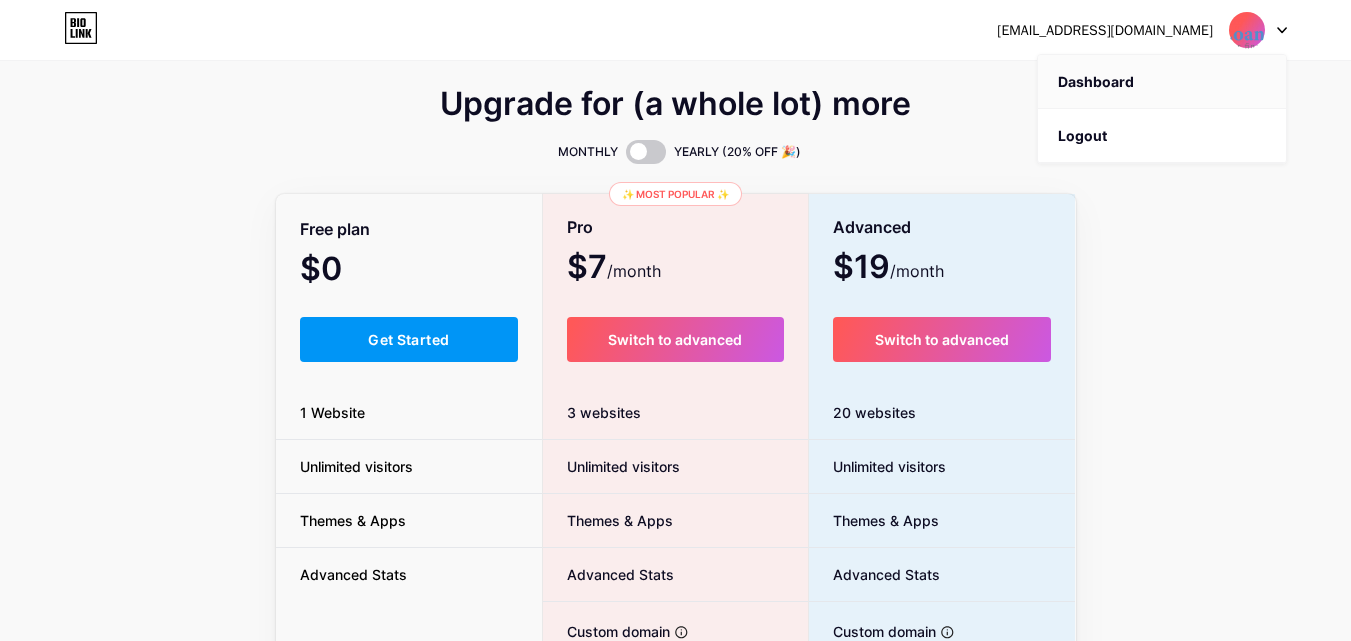 click on "Dashboard" at bounding box center (1162, 82) 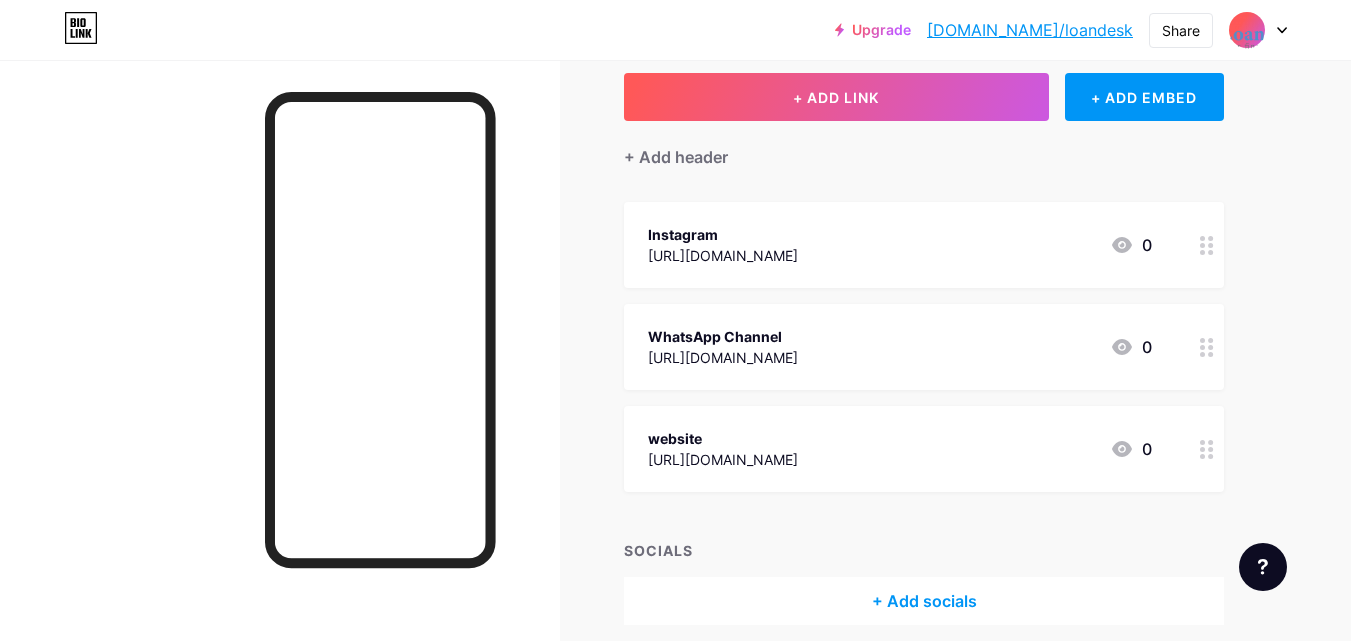 scroll, scrollTop: 0, scrollLeft: 0, axis: both 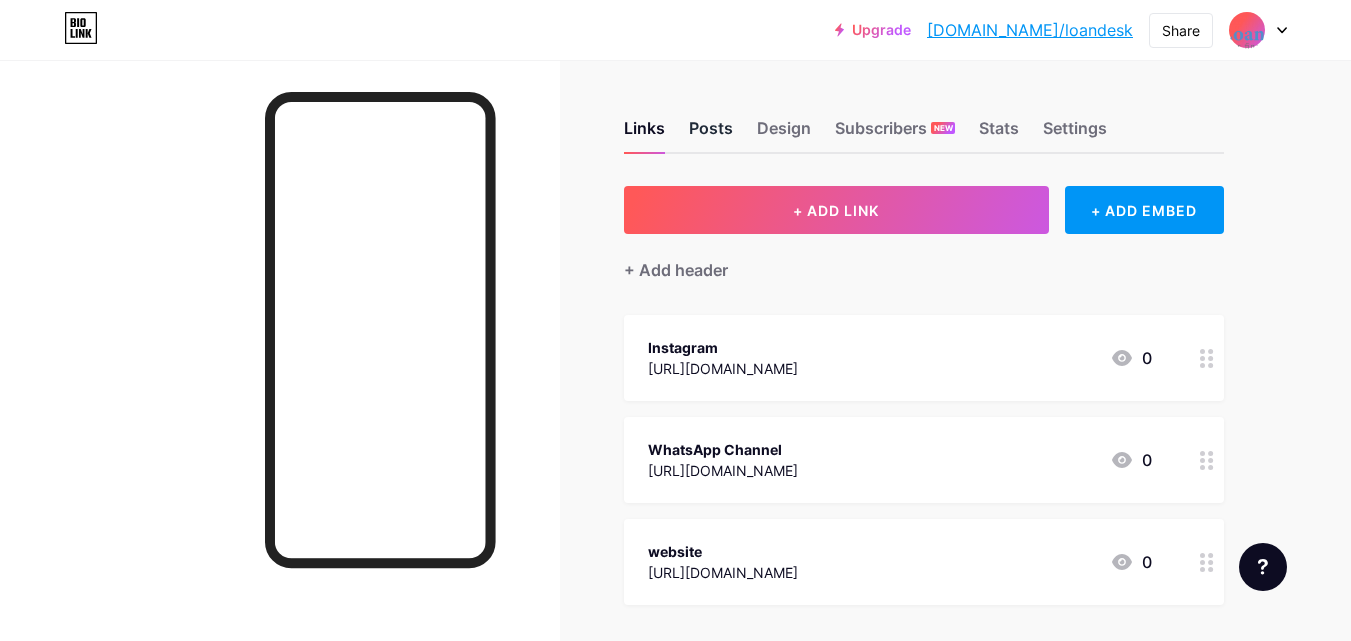 click on "Posts" at bounding box center [711, 134] 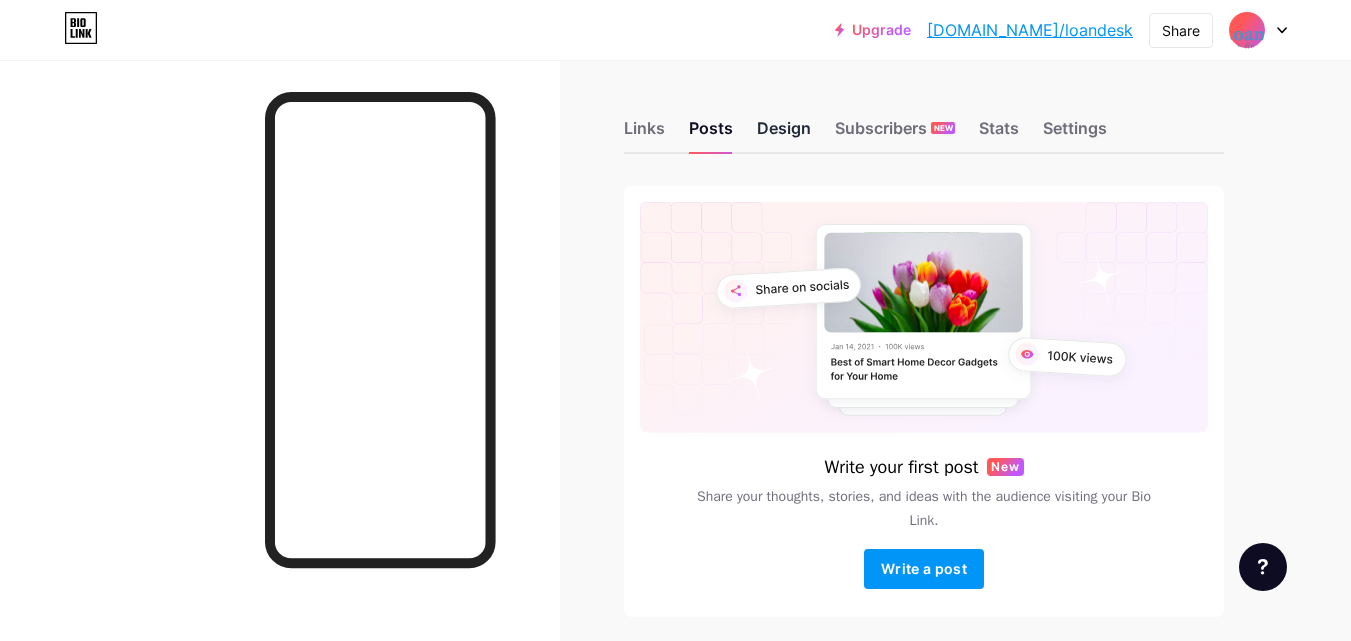 click on "Design" at bounding box center (784, 134) 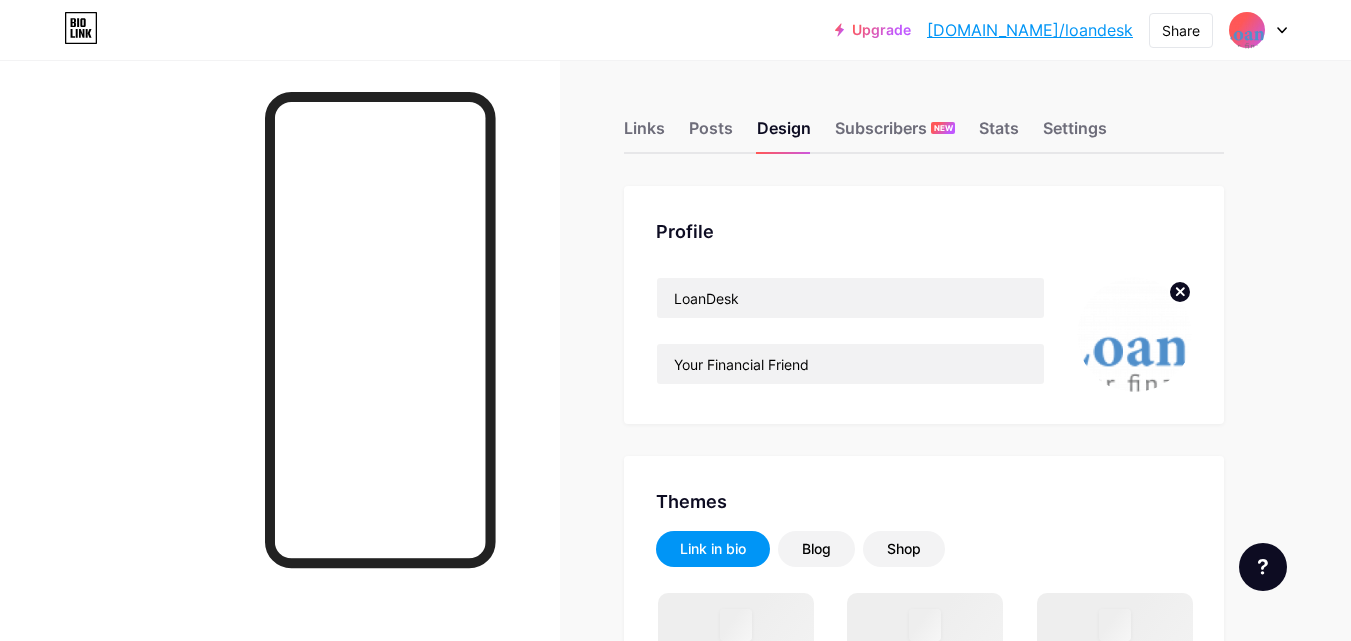 click 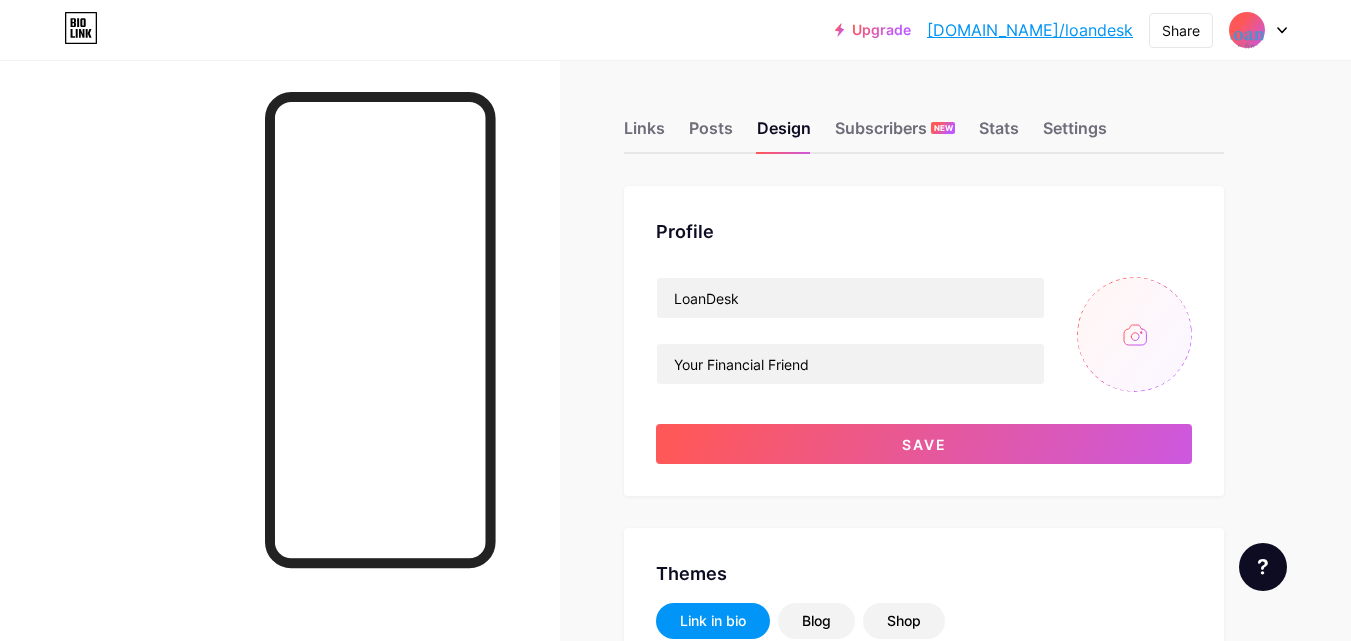 click at bounding box center [1134, 334] 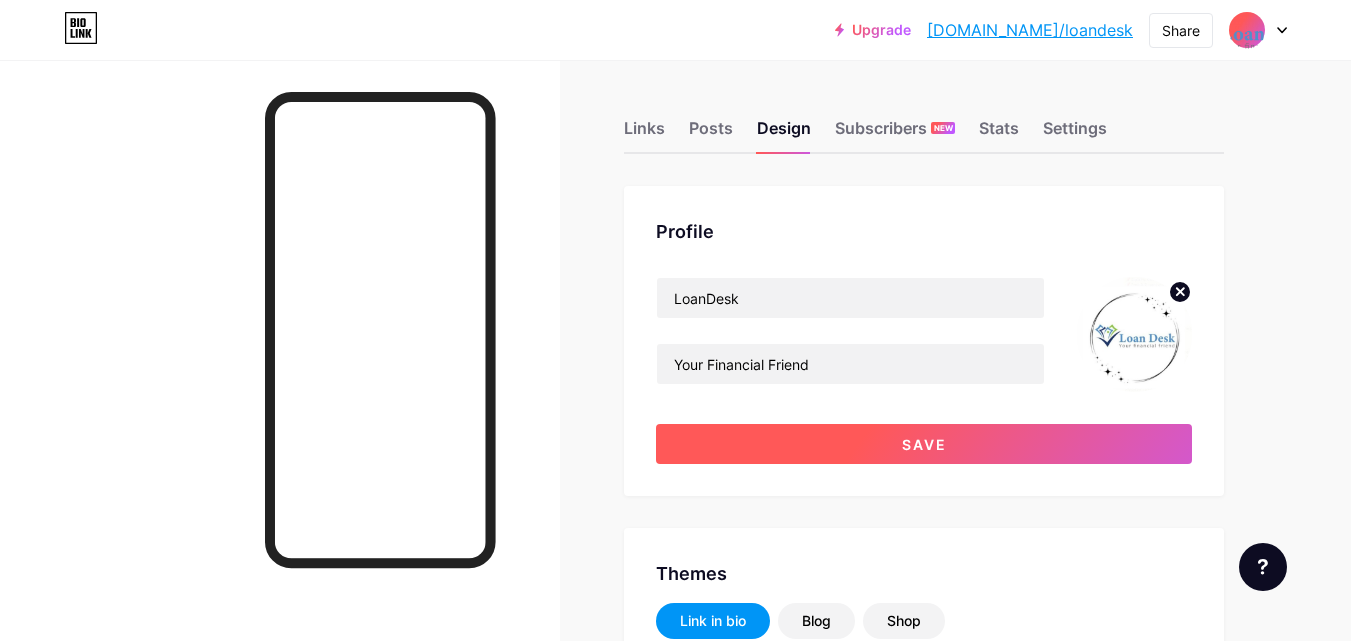 click on "Save" at bounding box center (924, 444) 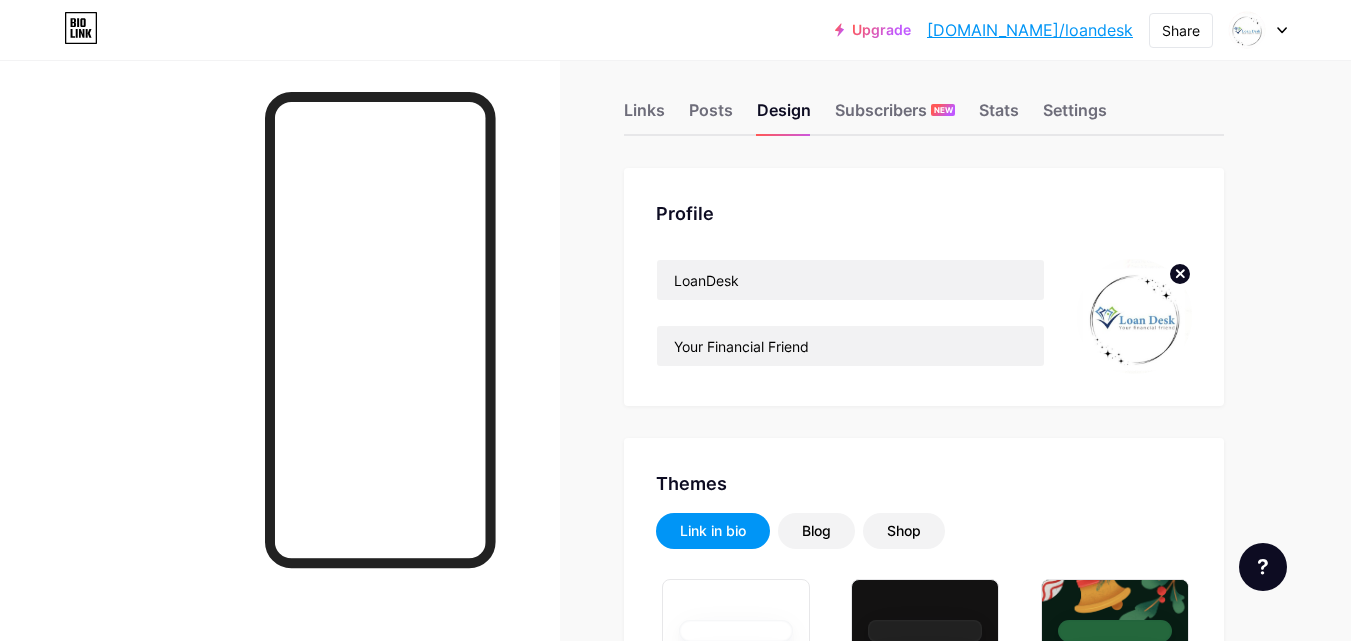 scroll, scrollTop: 0, scrollLeft: 0, axis: both 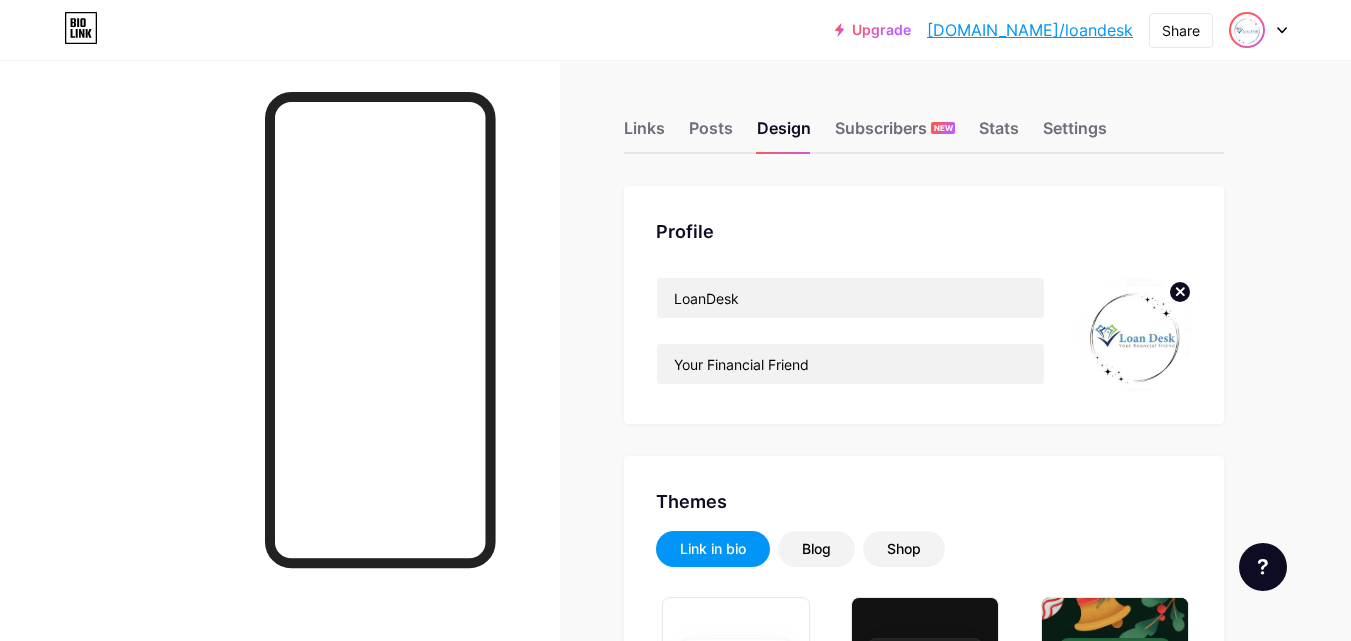 click at bounding box center [1247, 30] 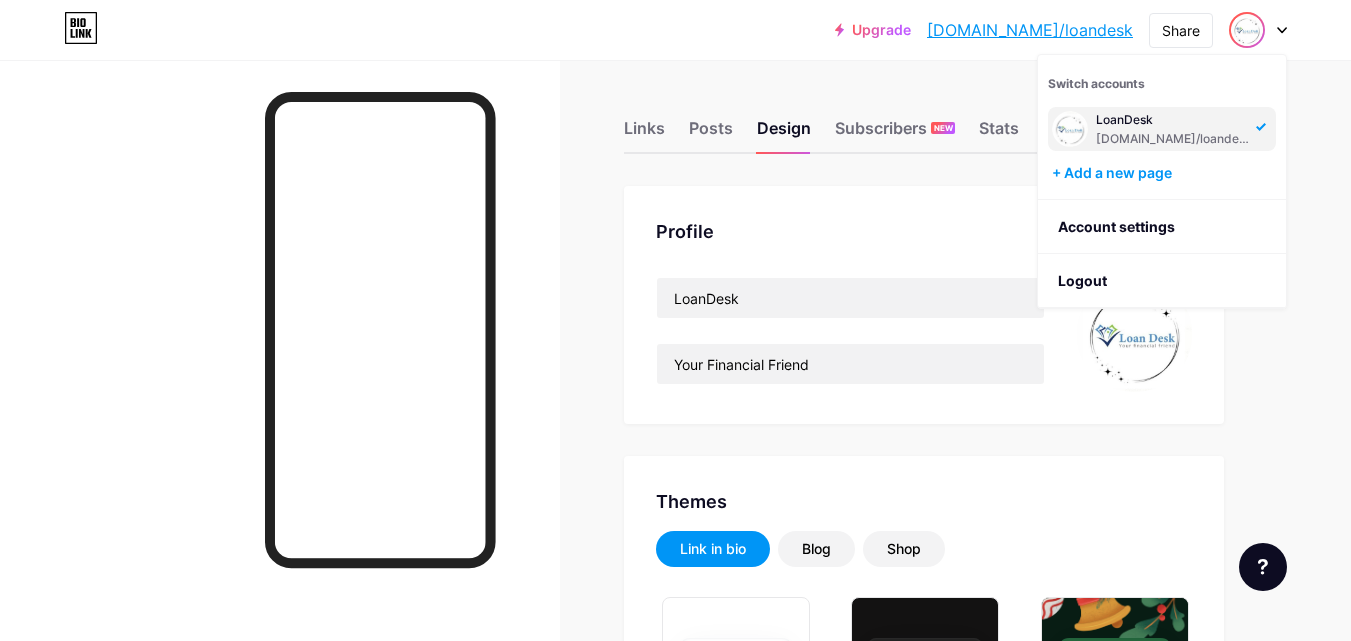 click on "Profile   LoanDesk     Your Financial Friend" at bounding box center (924, 305) 